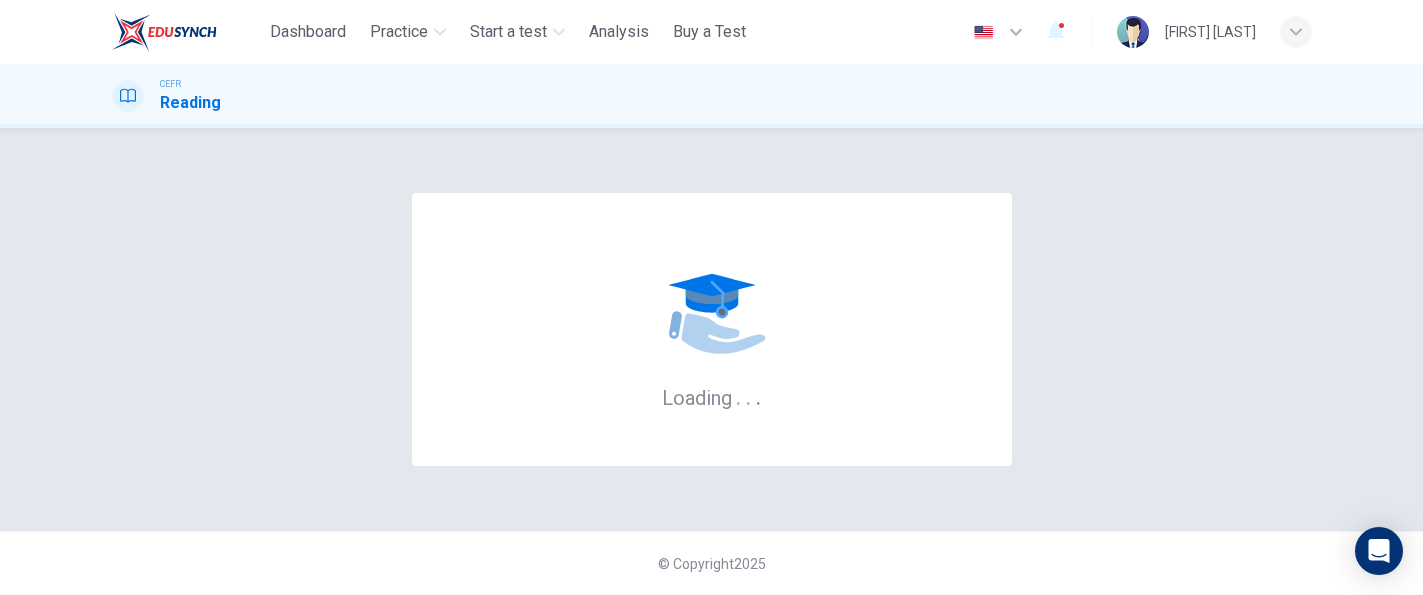 scroll, scrollTop: 0, scrollLeft: 0, axis: both 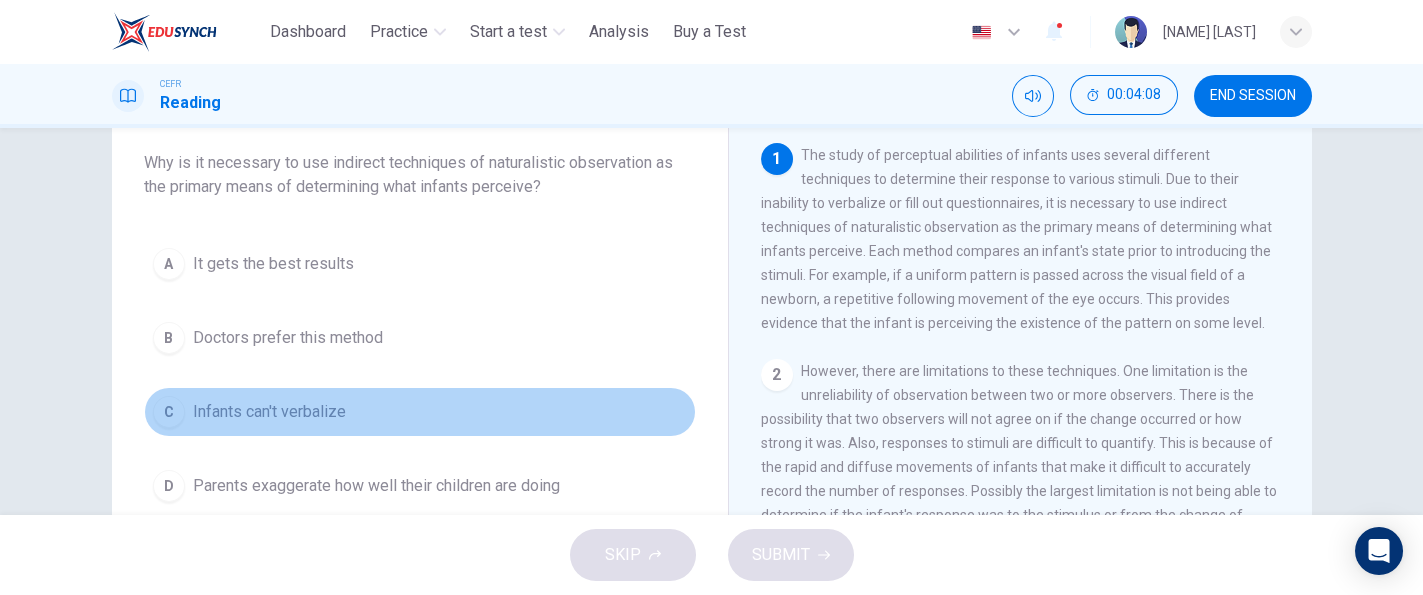 click on "Infants can't verbalize" at bounding box center [269, 412] 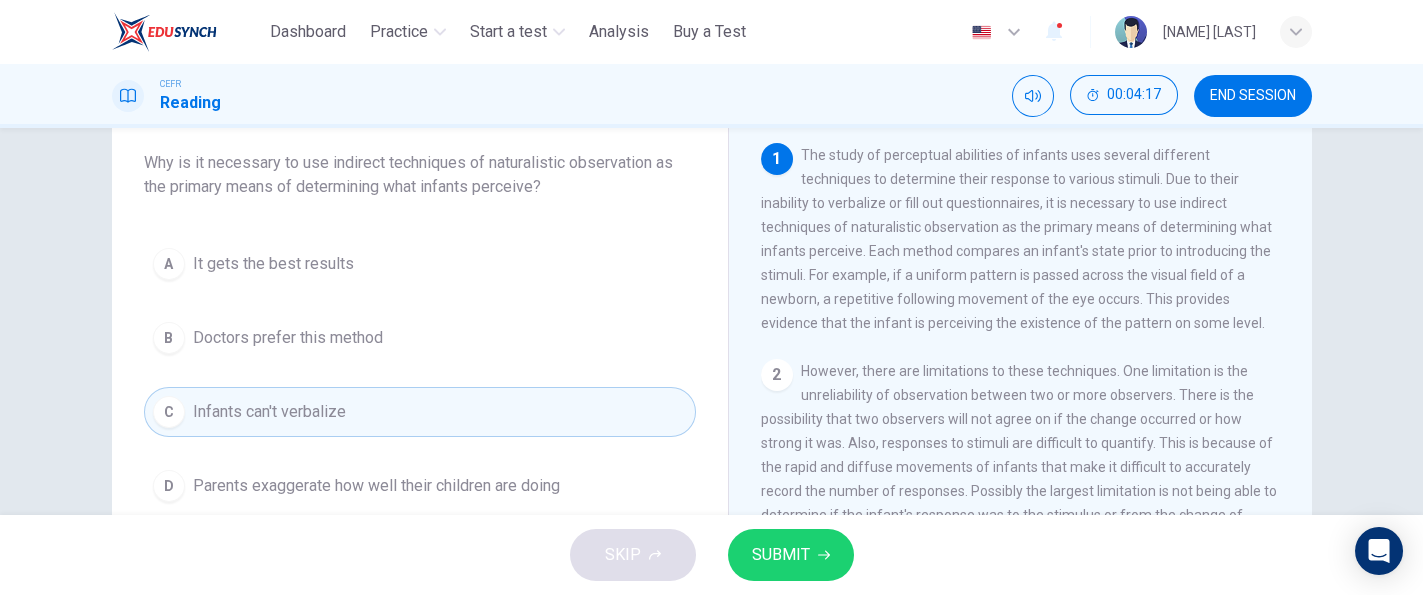 click on "SUBMIT" at bounding box center [791, 555] 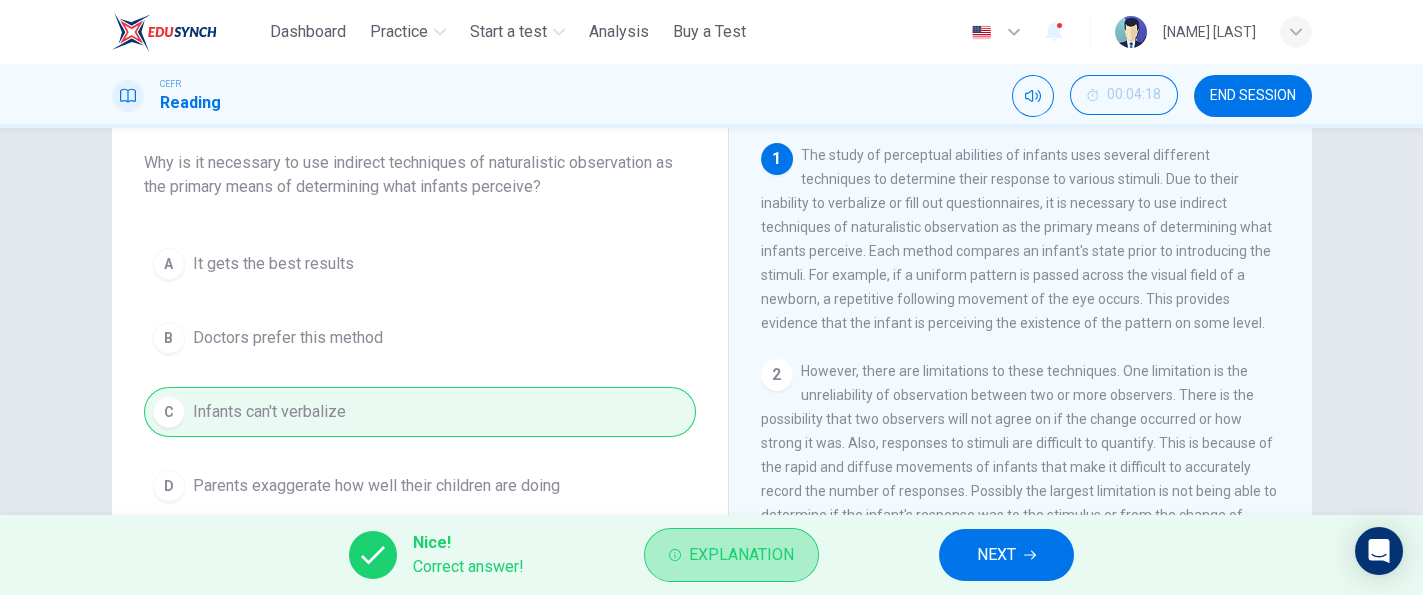 click on "Explanation" at bounding box center (731, 555) 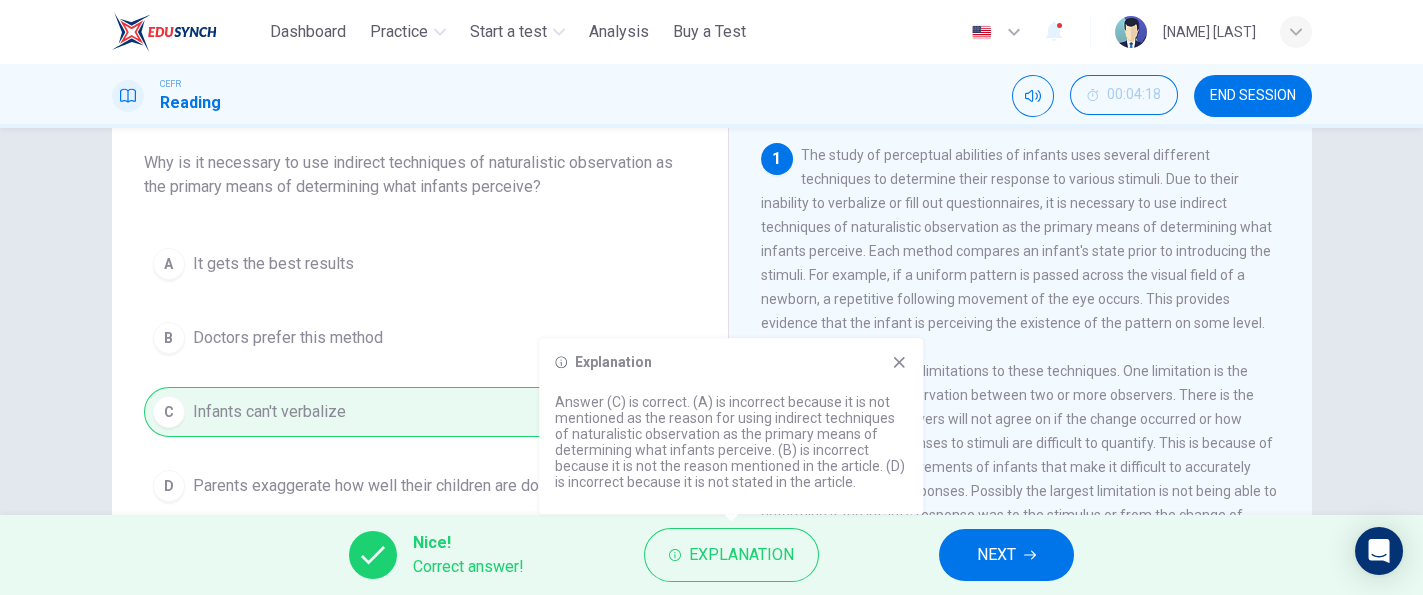 click on "However, there are limitations to these techniques. One limitation is the unreliability of observation between two or more observers. There is the possibility that two observers will not agree on if the change occurred or how strong it was. Also, responses to stimuli are difficult to quantify. This is because of the rapid and diffuse movements of infants that make it difficult to accurately record the number of responses. Possibly the largest limitation is not being able to determine if the infant's response was to the stimulus or from the change of having no stimulus to having a stimulus." at bounding box center [1019, 455] 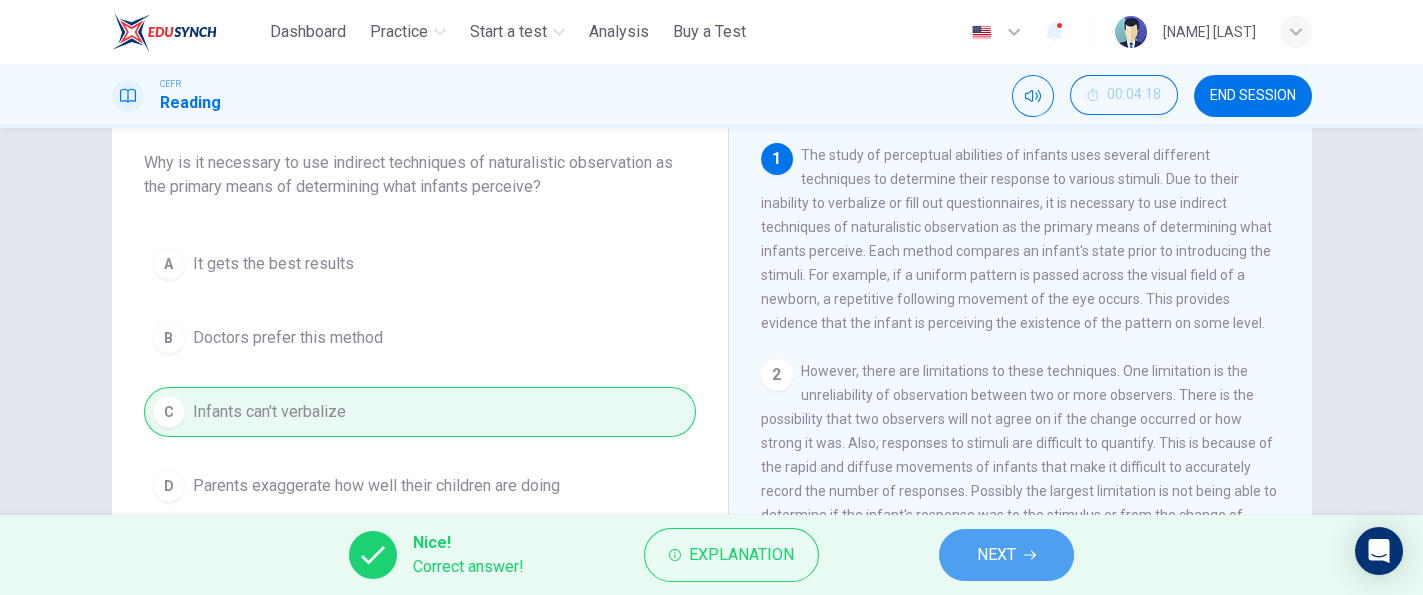 click on "NEXT" at bounding box center [996, 555] 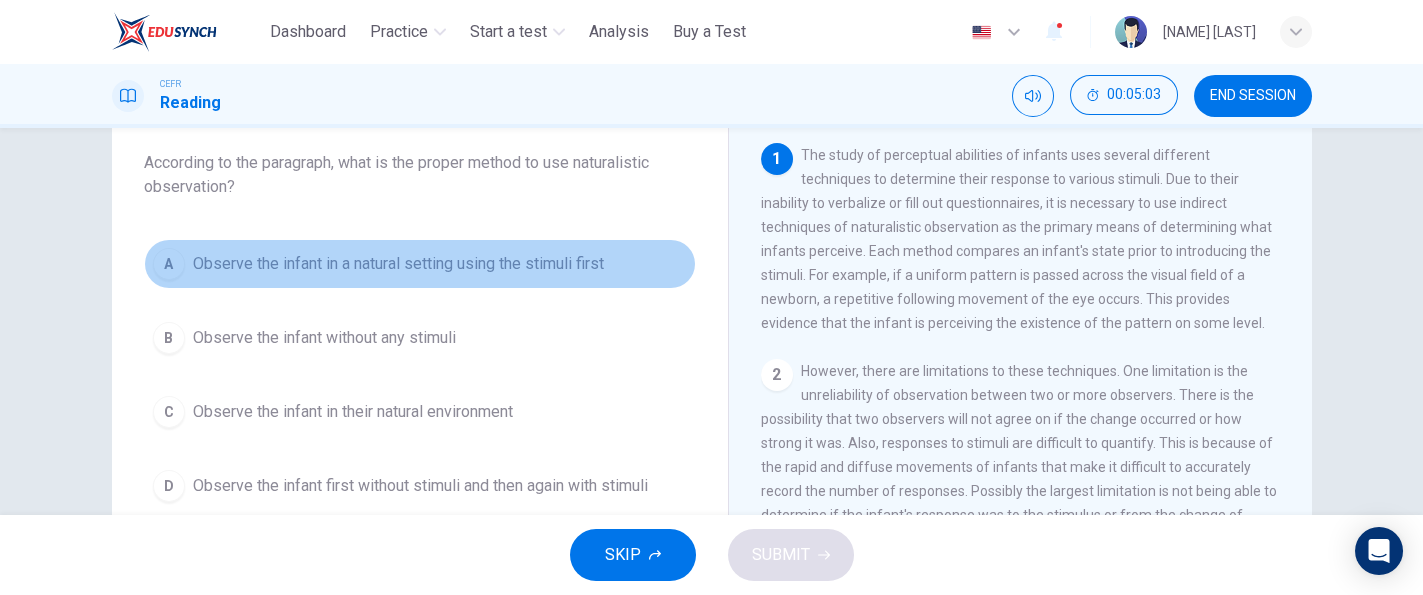 click on "A Observe the infant in a natural setting using the stimuli first" at bounding box center (420, 264) 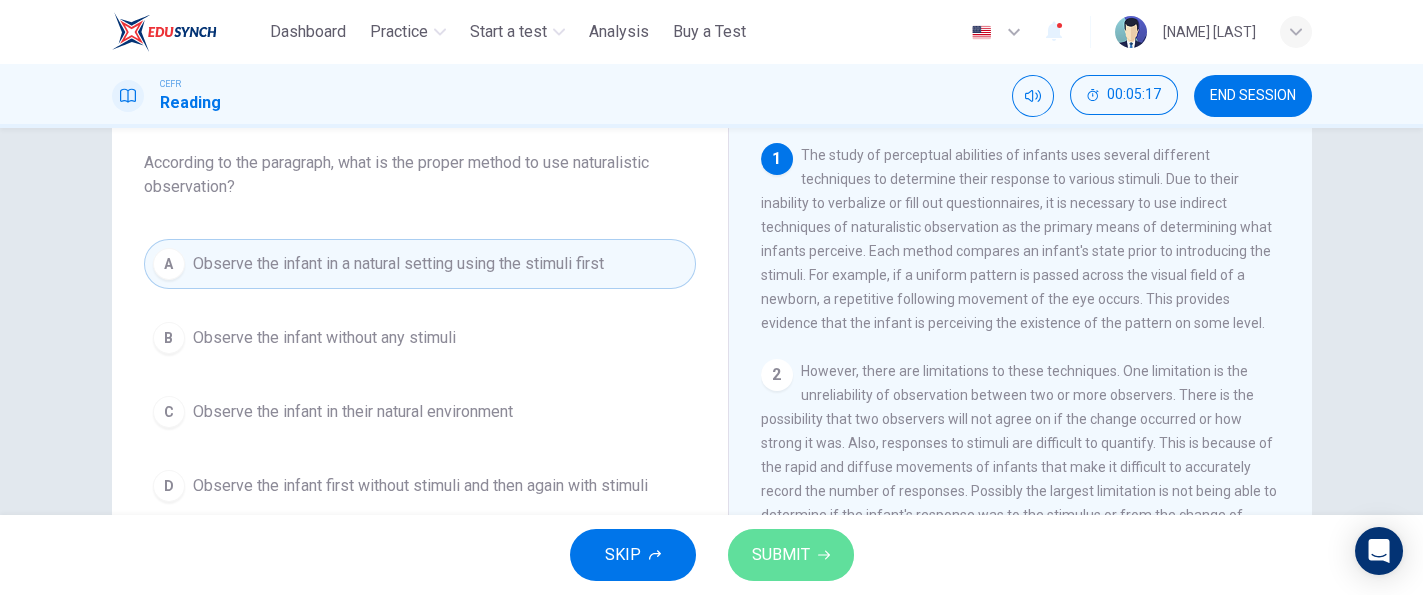 click on "SUBMIT" at bounding box center [791, 555] 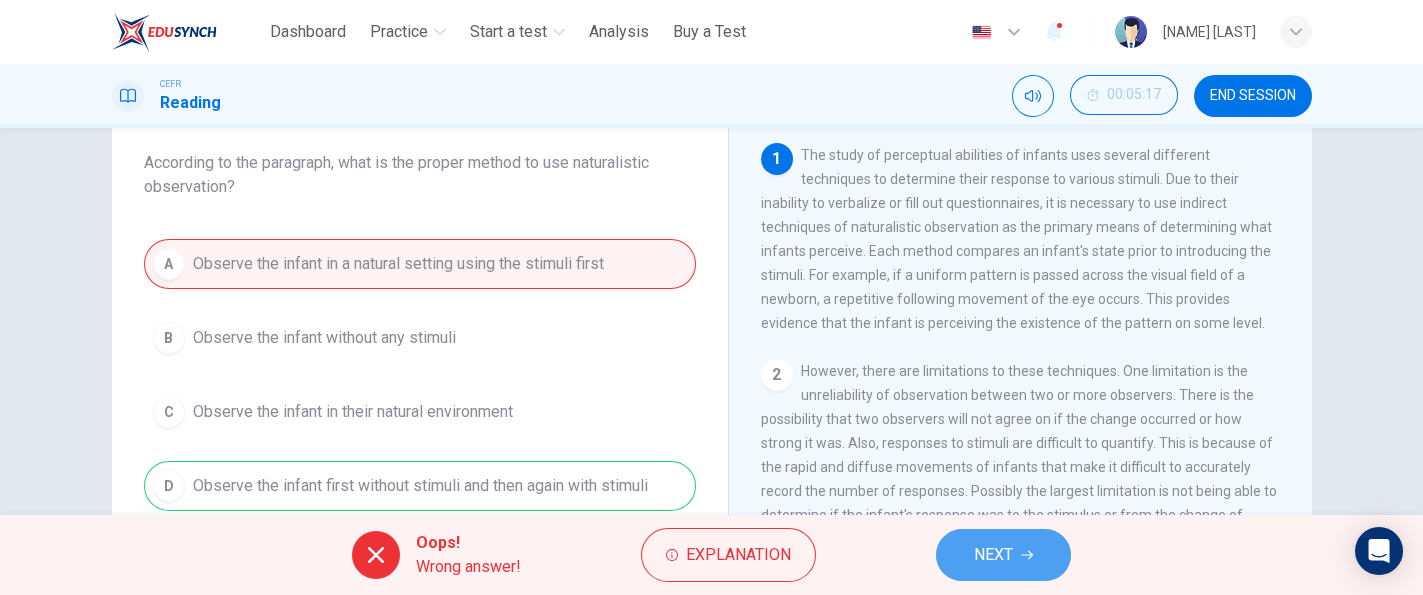 click on "NEXT" at bounding box center (1003, 555) 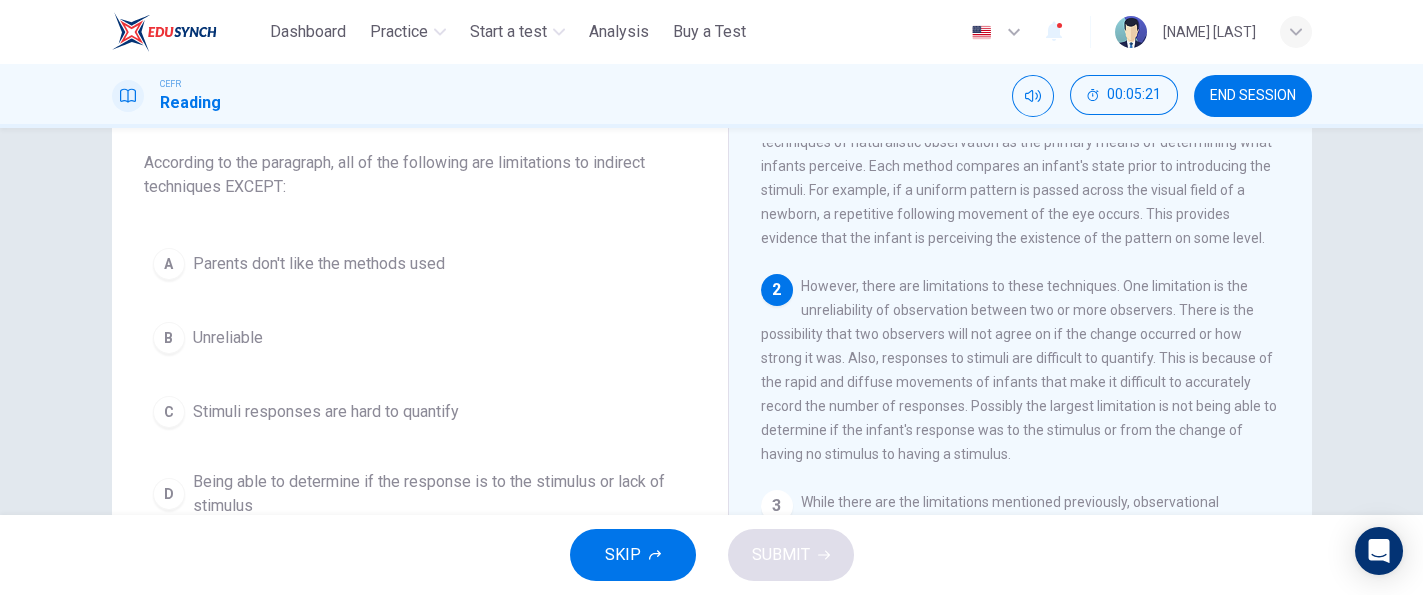 scroll, scrollTop: 101, scrollLeft: 0, axis: vertical 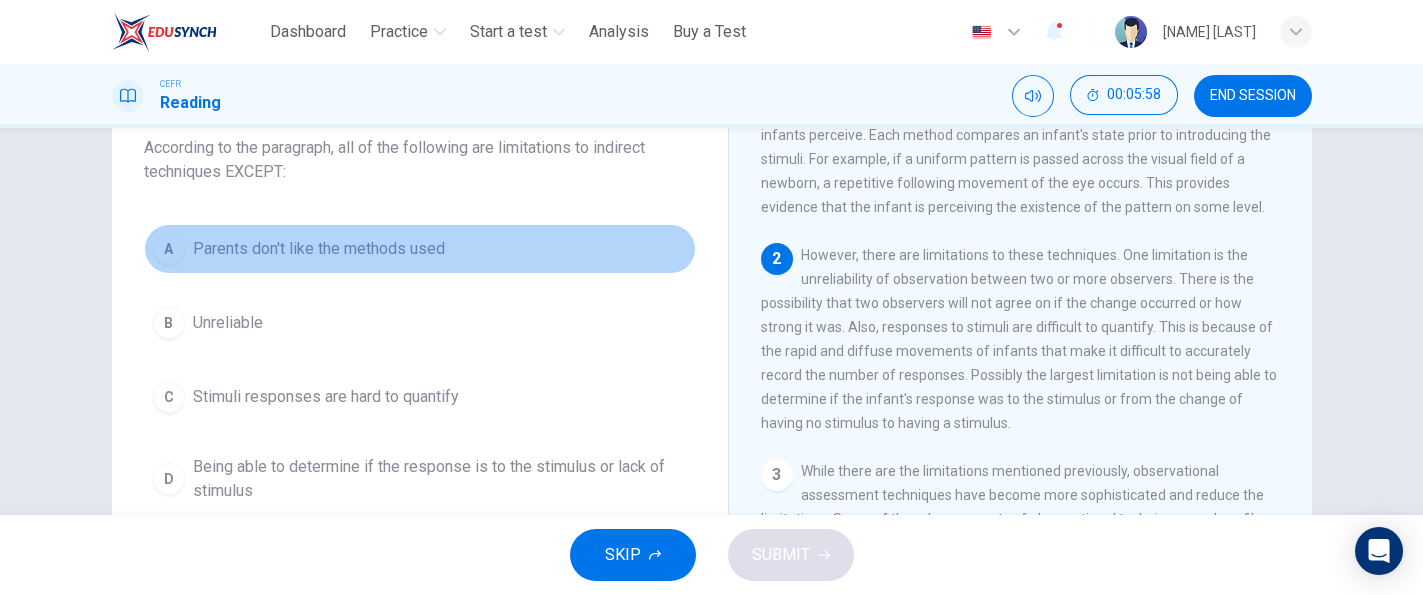 click on "Parents don't like the methods used" at bounding box center [319, 249] 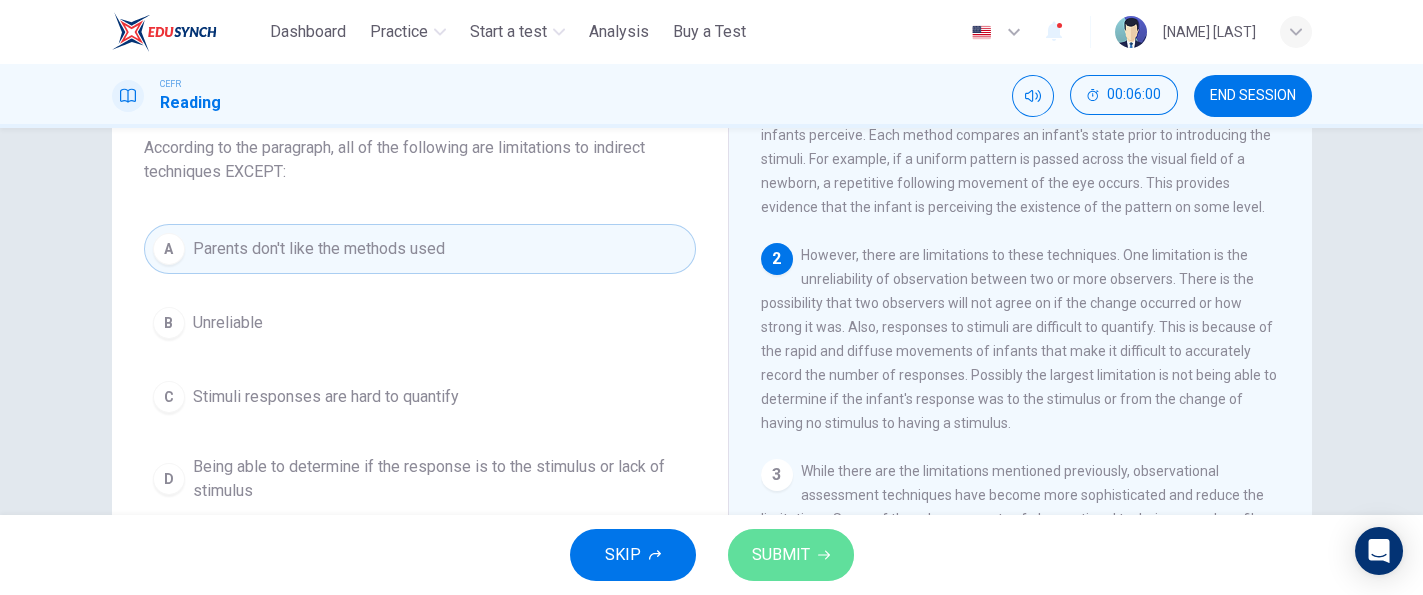 click on "SUBMIT" at bounding box center [791, 555] 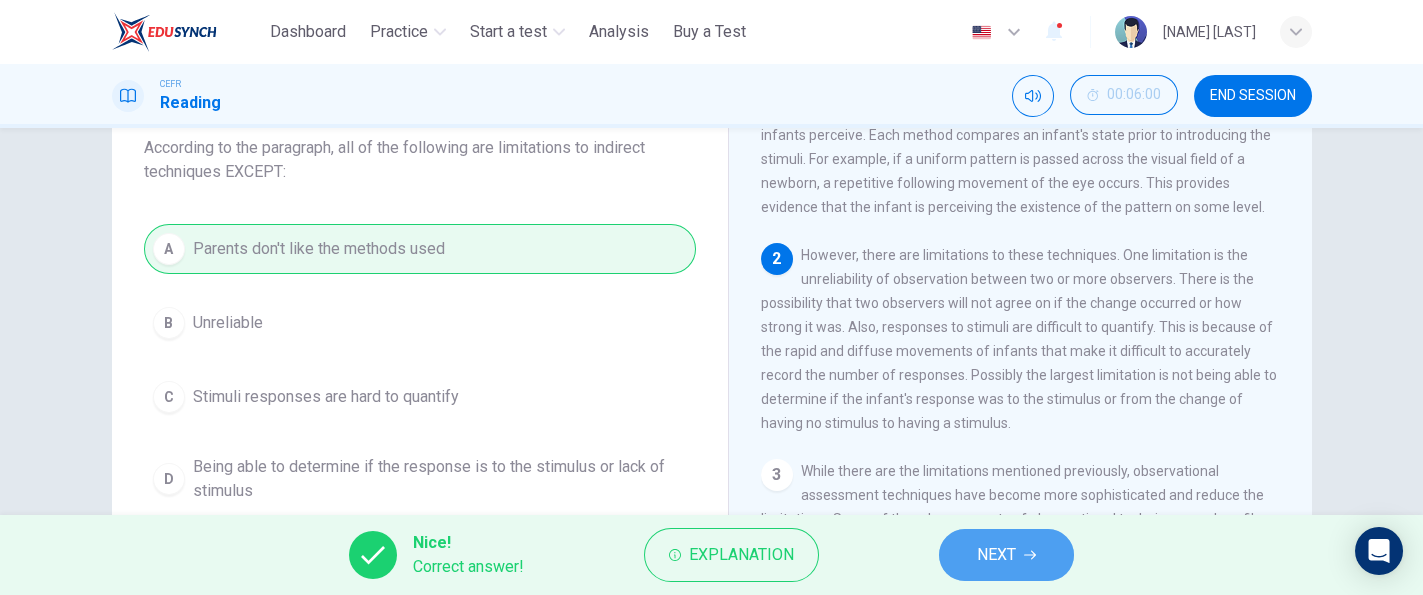 click on "NEXT" at bounding box center [1006, 555] 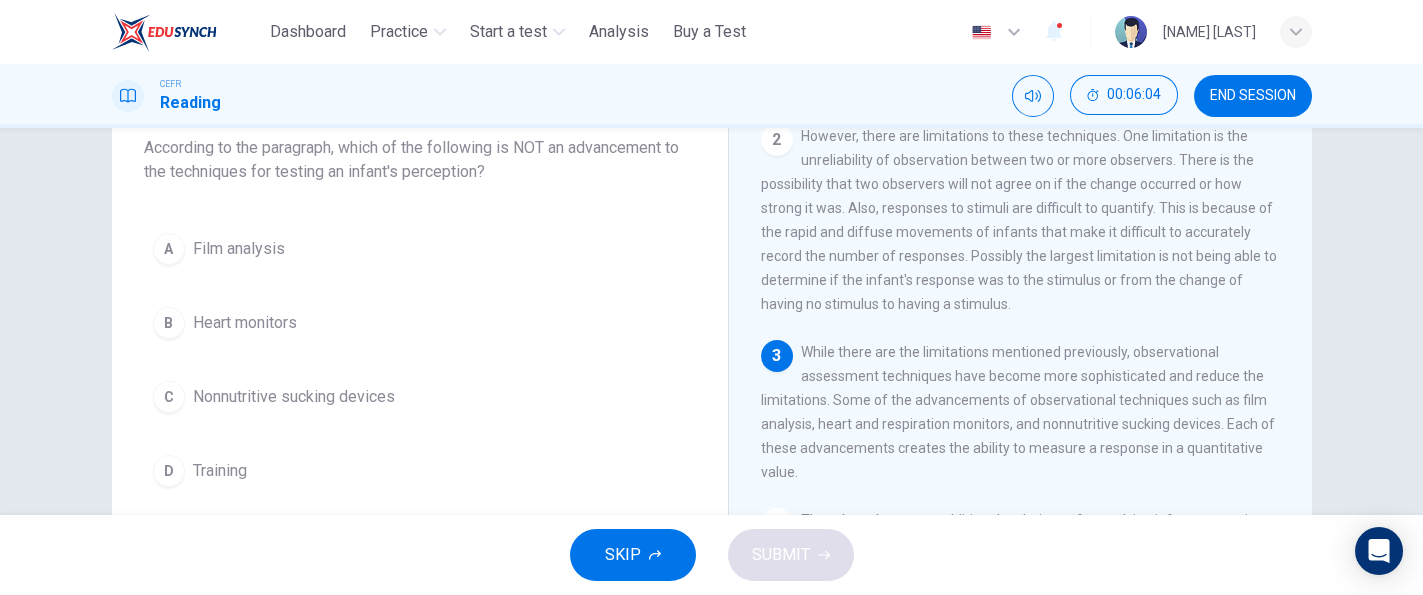 scroll, scrollTop: 222, scrollLeft: 0, axis: vertical 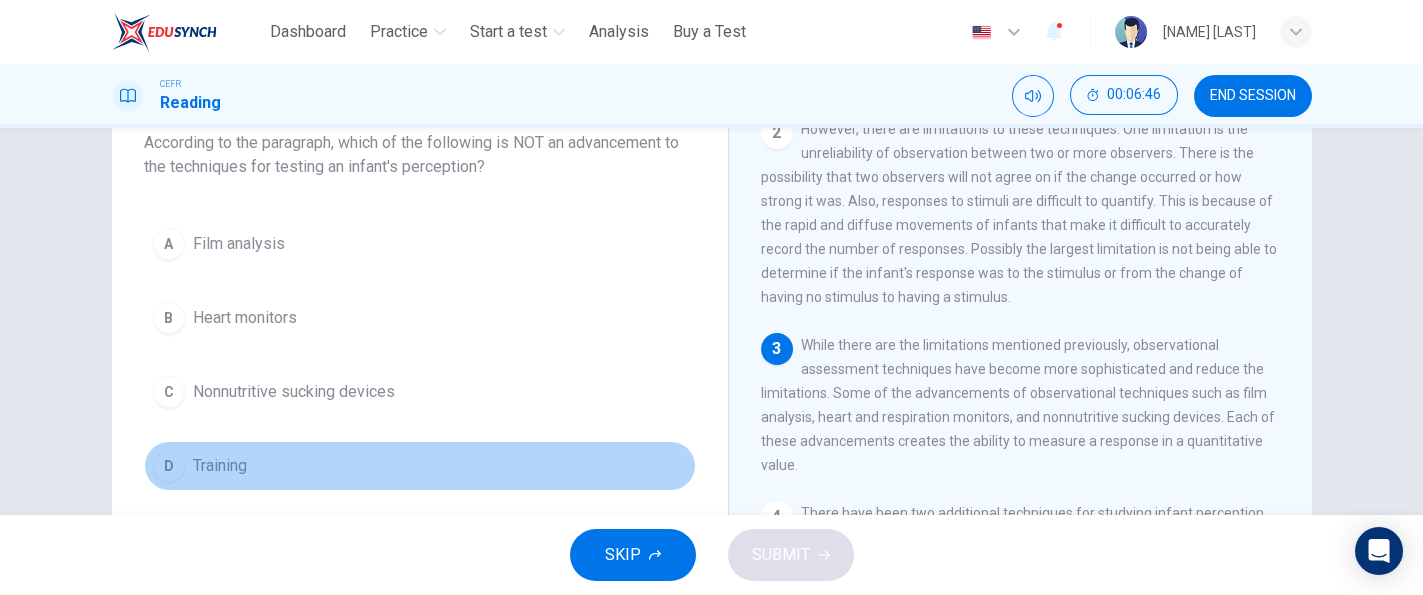 click on "D Training" at bounding box center [420, 466] 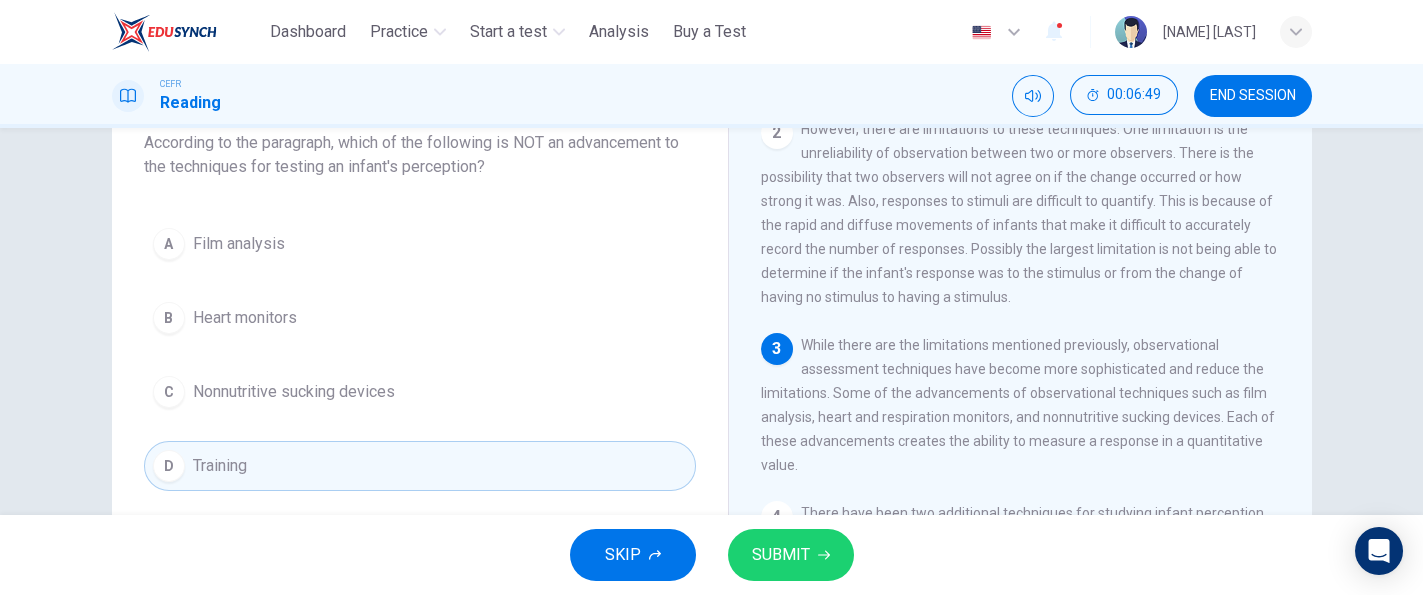 click on "SUBMIT" at bounding box center [781, 555] 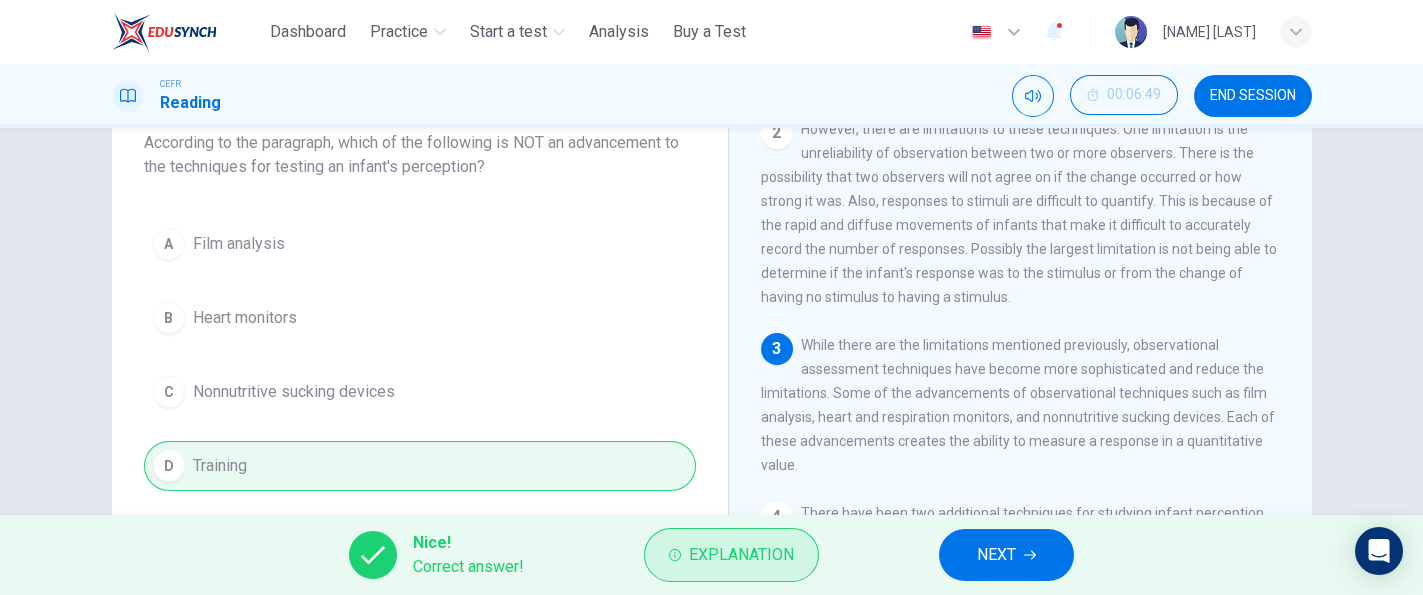 click on "Explanation" at bounding box center (741, 555) 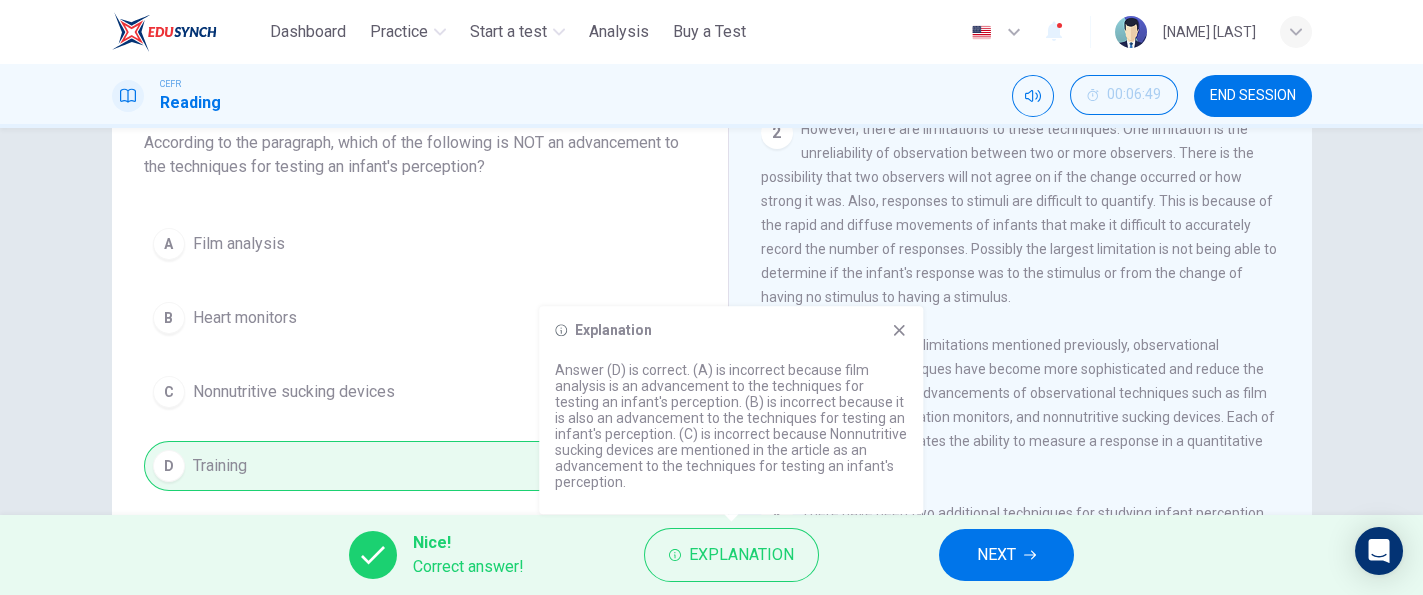 drag, startPoint x: 984, startPoint y: 438, endPoint x: 975, endPoint y: 531, distance: 93.43447 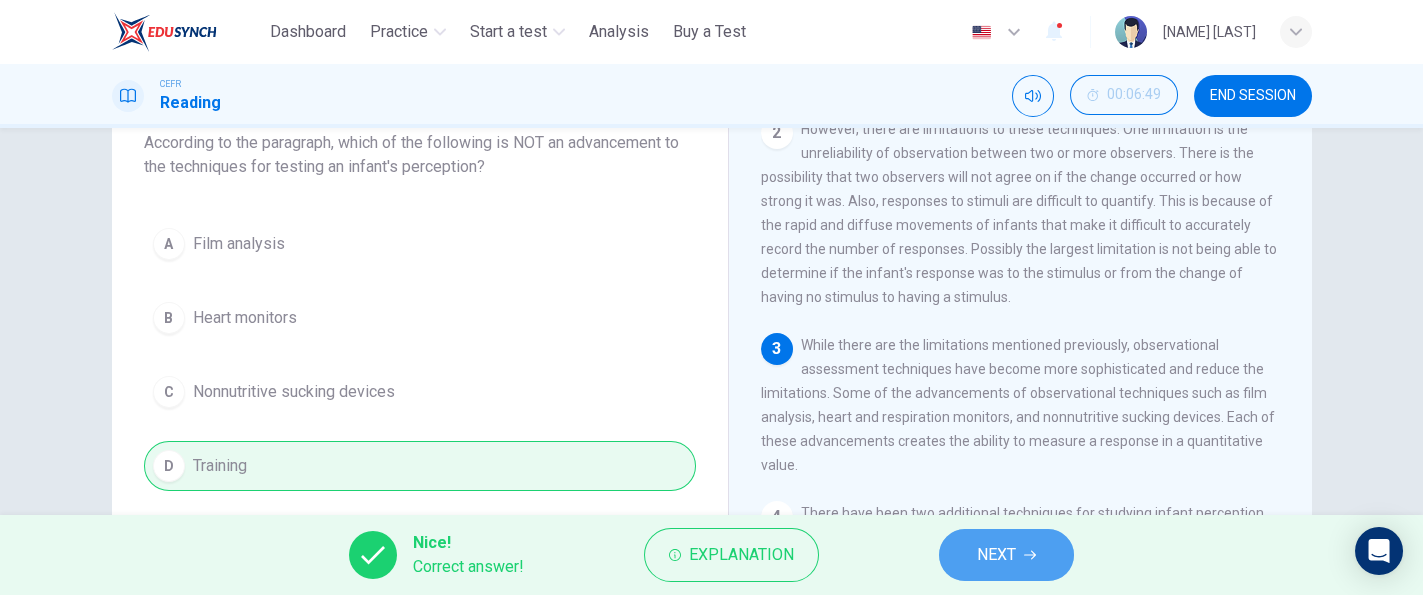 click on "NEXT" at bounding box center (1006, 555) 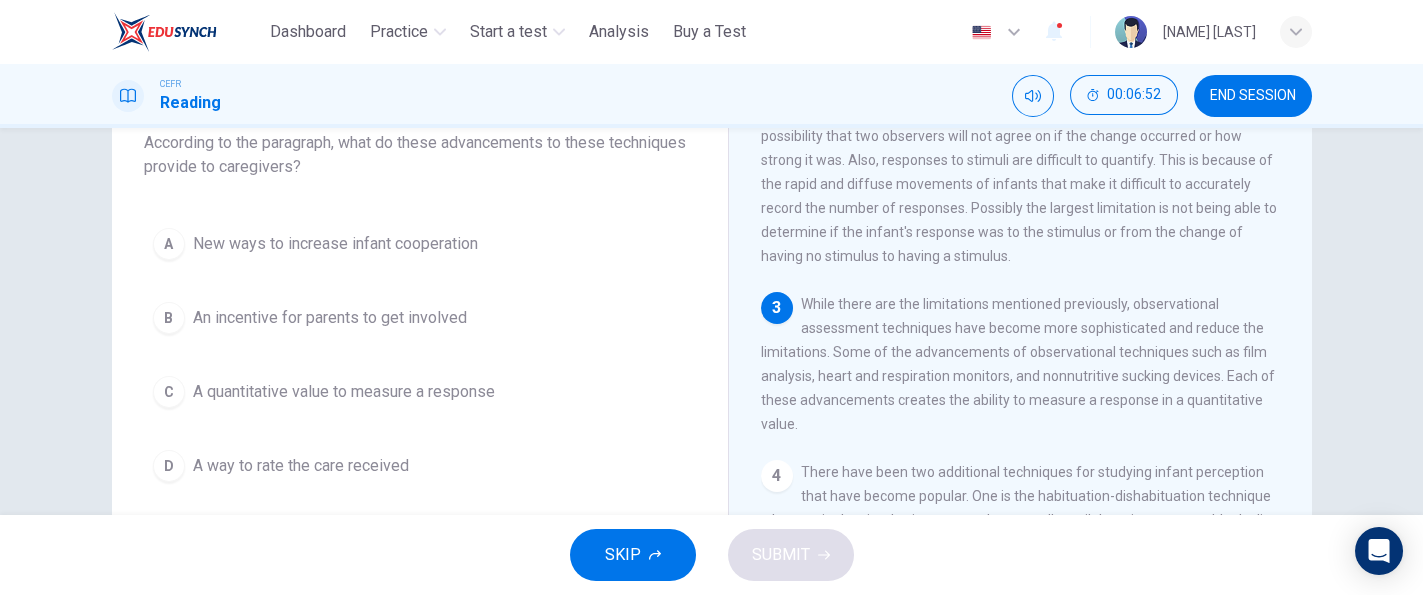 scroll, scrollTop: 259, scrollLeft: 0, axis: vertical 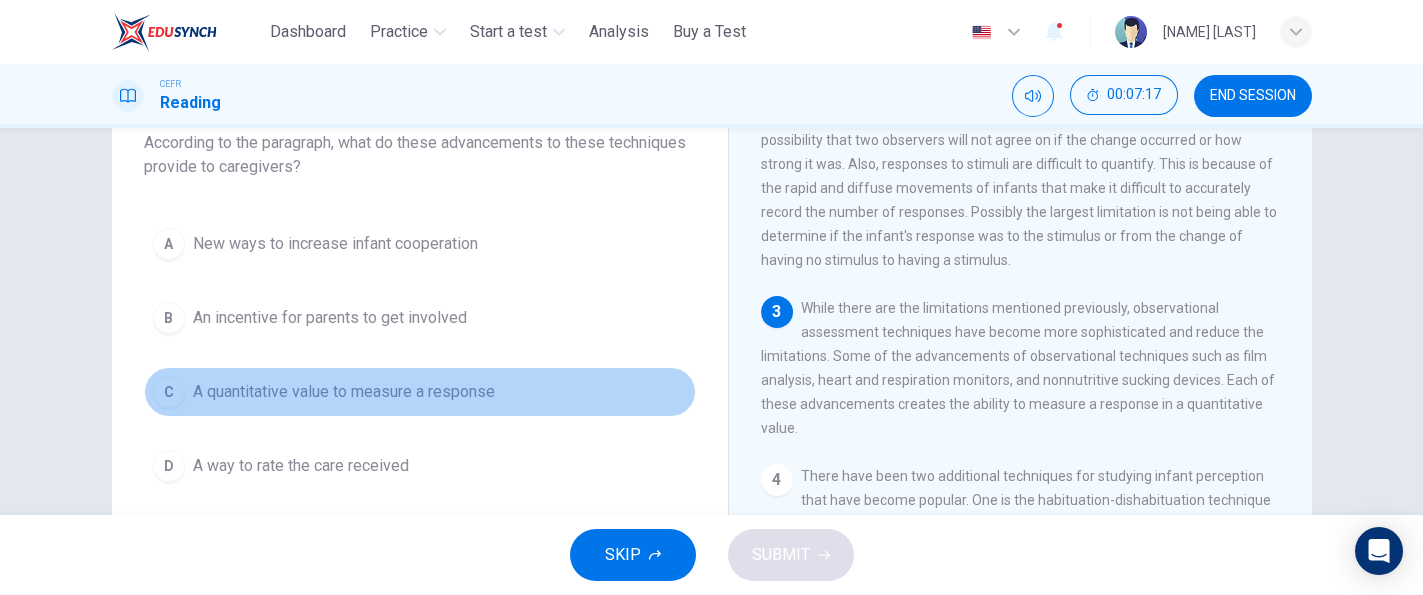 click on "A quantitative value to measure a response" at bounding box center (344, 392) 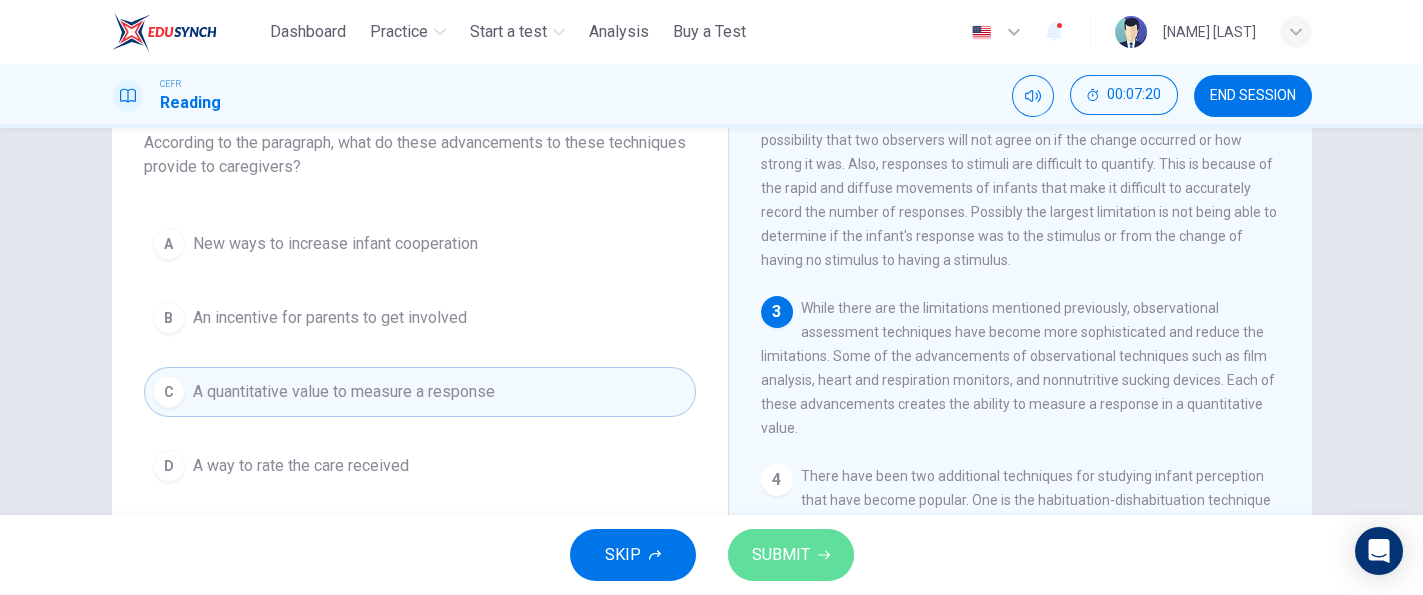 click on "SUBMIT" at bounding box center (791, 555) 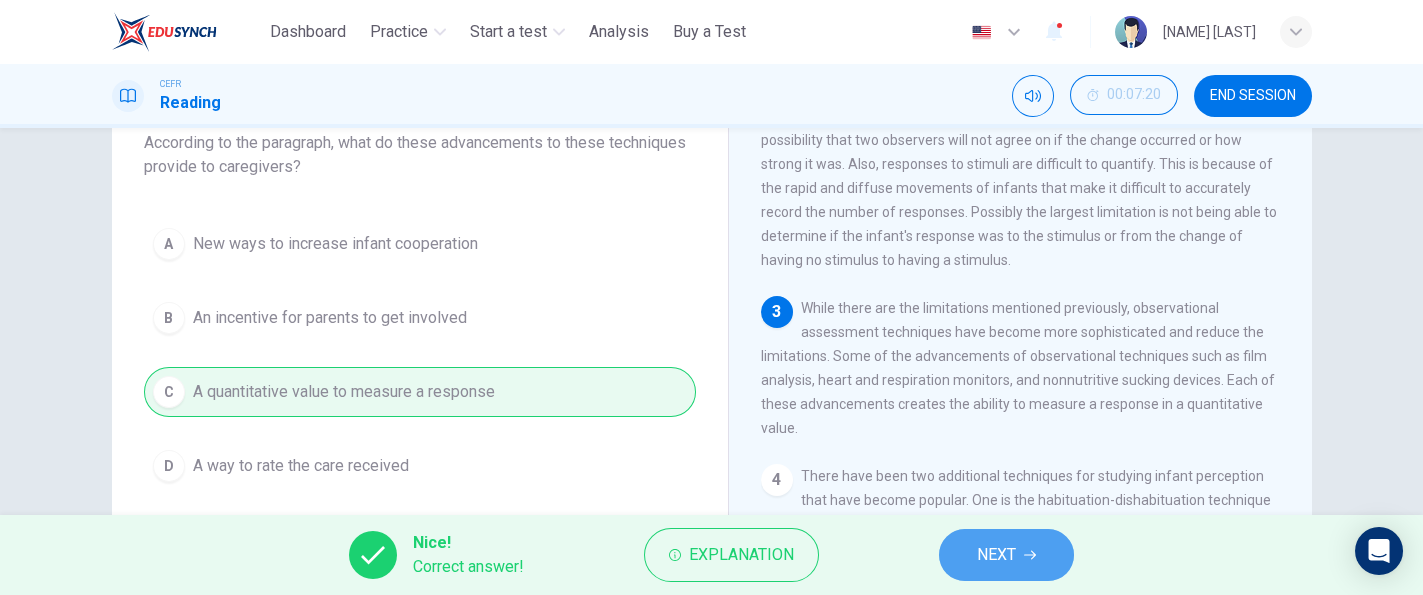 click 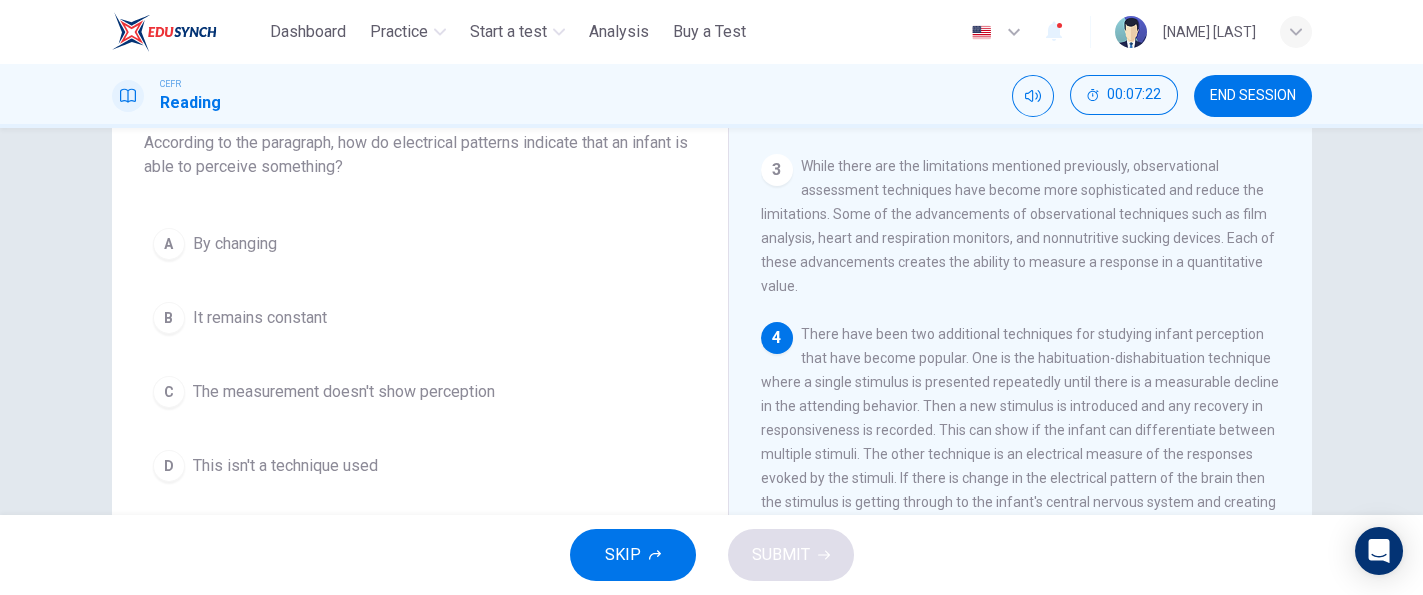 scroll, scrollTop: 456, scrollLeft: 0, axis: vertical 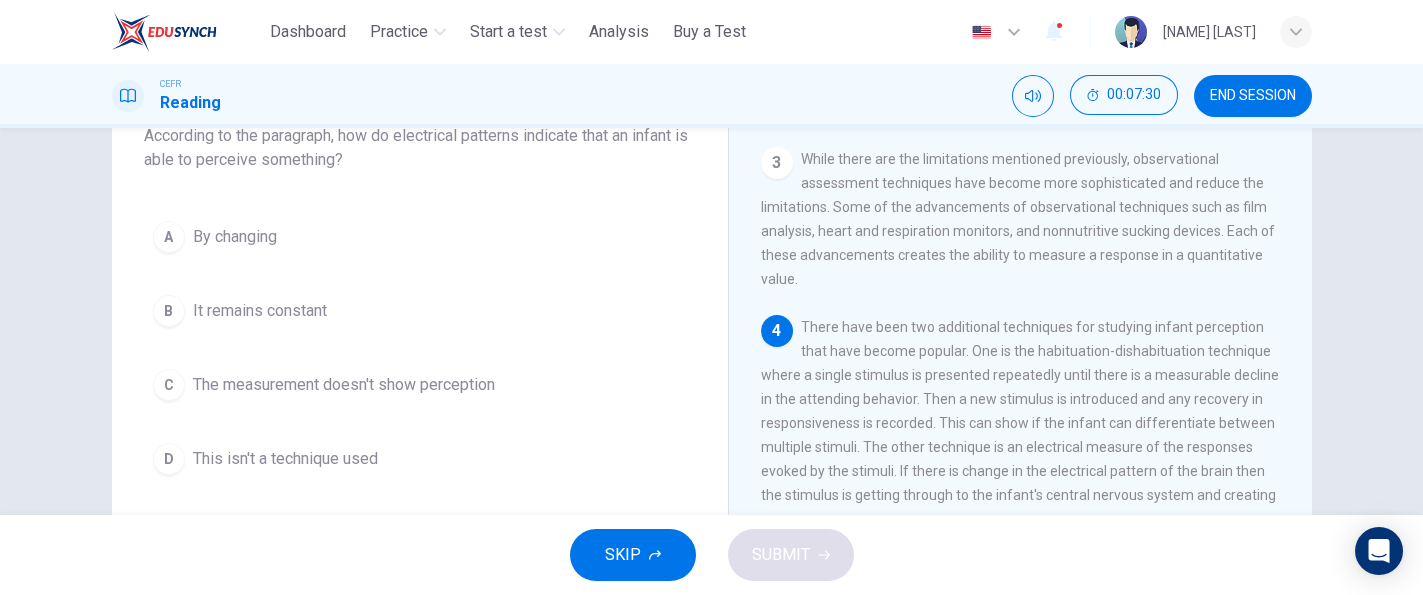 drag, startPoint x: 1302, startPoint y: 414, endPoint x: 1294, endPoint y: 431, distance: 18.788294 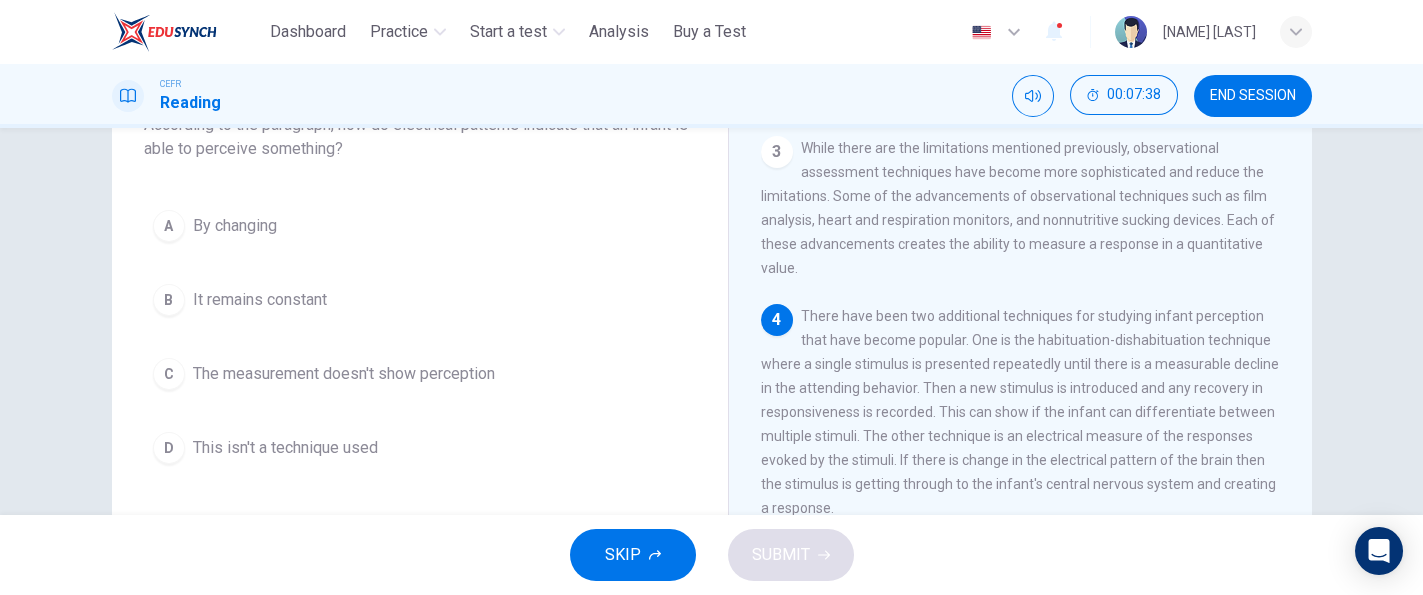 scroll, scrollTop: 157, scrollLeft: 0, axis: vertical 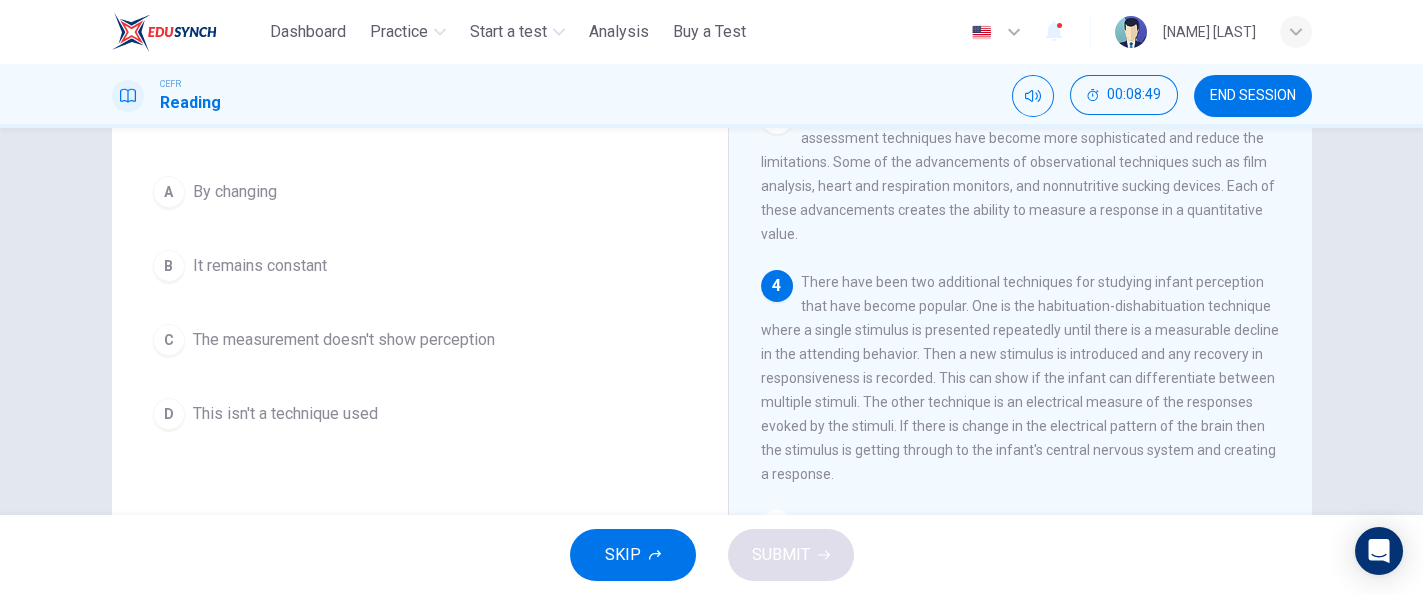 click on "Question 6 According to the paragraph, how do electrical patterns indicate that an infant is able to perceive something? A By changing B It remains constant C The measurement doesn't show perception D This isn't a technique used Methods of Studying Infant Perception 1 The study of perceptual abilities of infants uses several different techniques to determine their response to various stimuli. Due to their inability to verbalize or fill out questionnaires, it is necessary to use indirect techniques of naturalistic observation as the primary means of determining what infants perceive. Each method compares an infant's state prior to introducing the stimuli. For example, if a uniform pattern is passed across the visual field of a newborn, a repetitive following movement of the eye occurs. This provides evidence that the infant is perceiving the existence of the pattern on some level.  2 3 4 5" at bounding box center (711, 321) 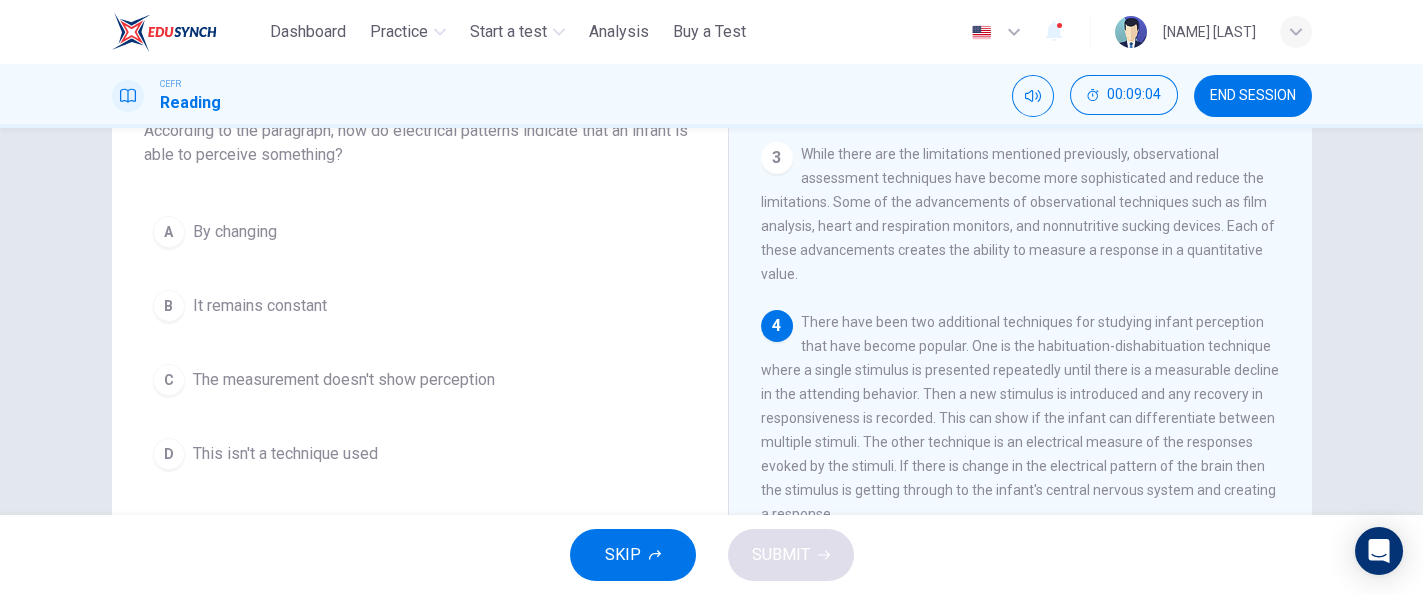scroll, scrollTop: 146, scrollLeft: 0, axis: vertical 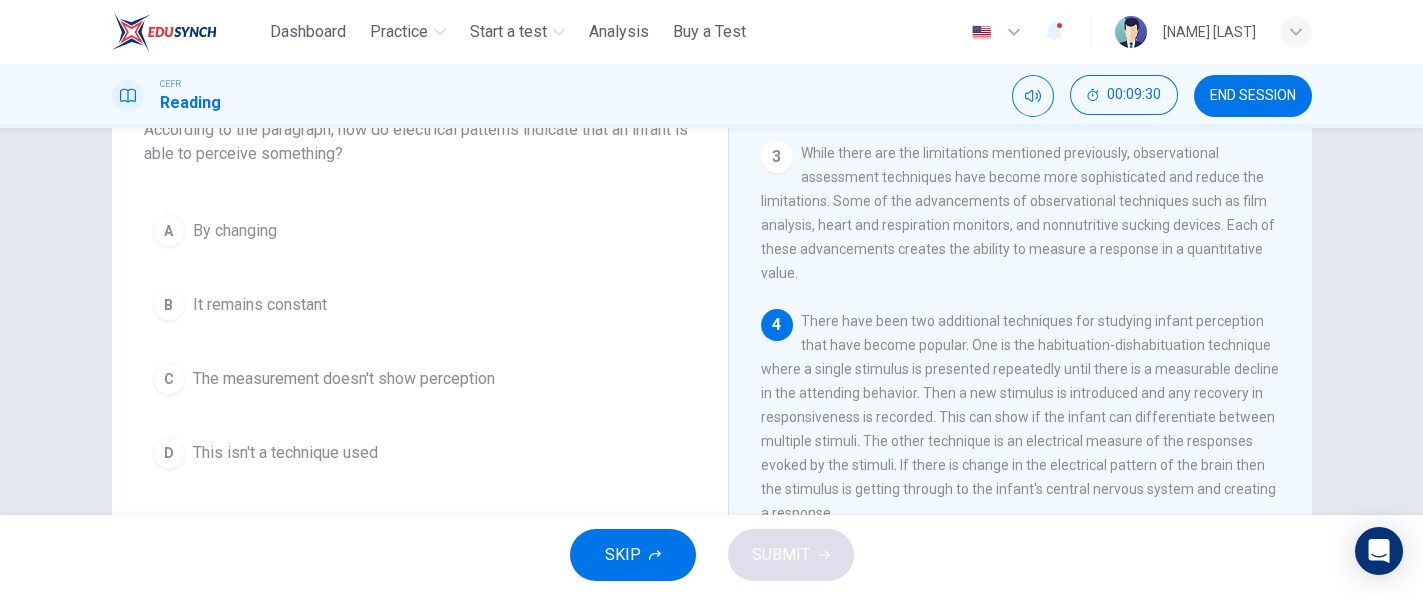 click on "A By changing B It remains constant C The measurement doesn't show perception D This isn't a technique used" at bounding box center [420, 342] 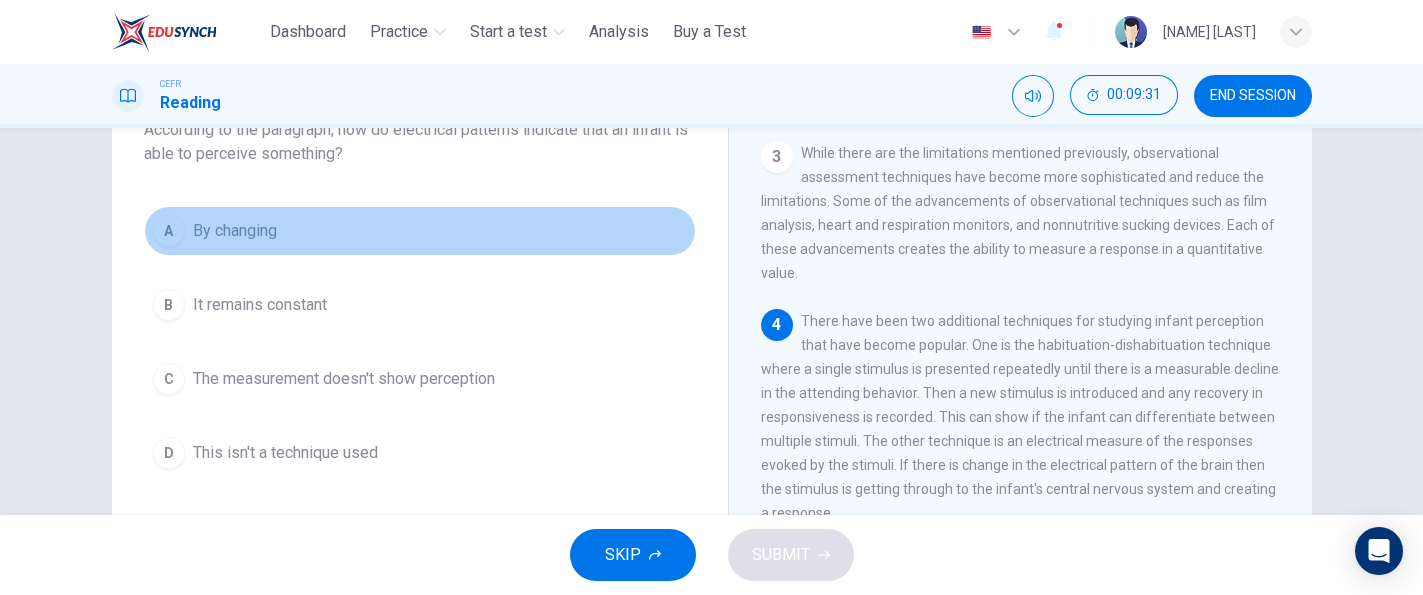 click on "A By changing" at bounding box center (420, 231) 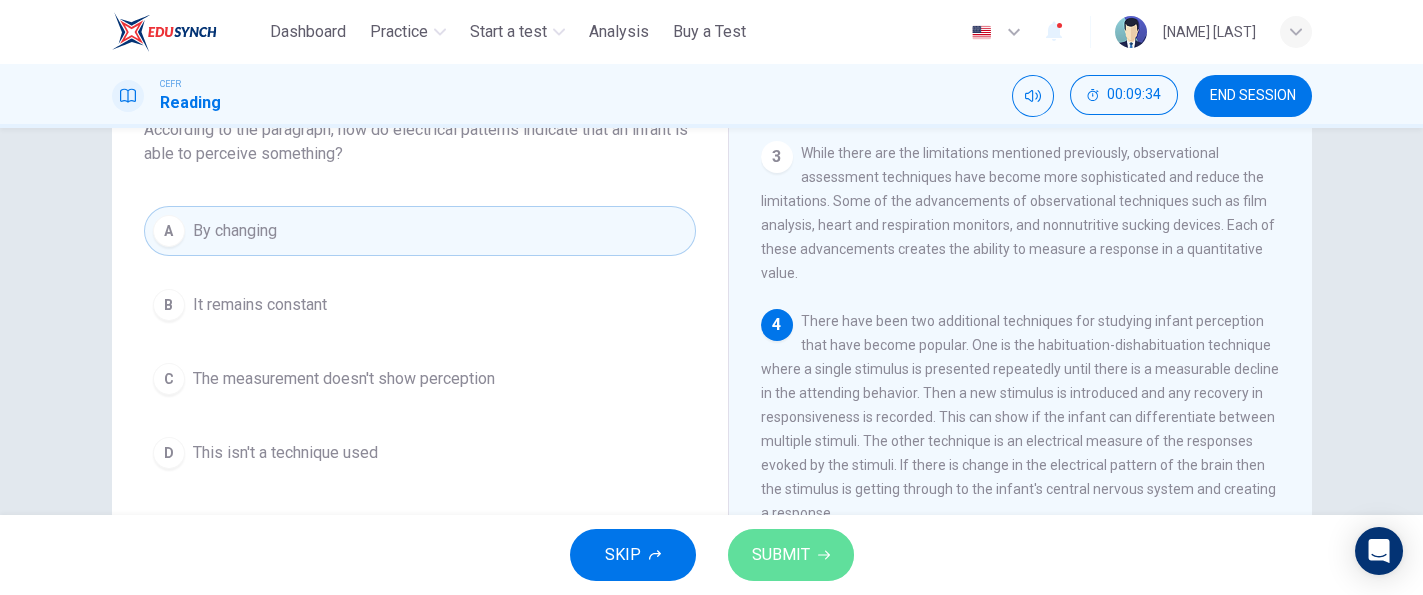 click on "SUBMIT" at bounding box center [791, 555] 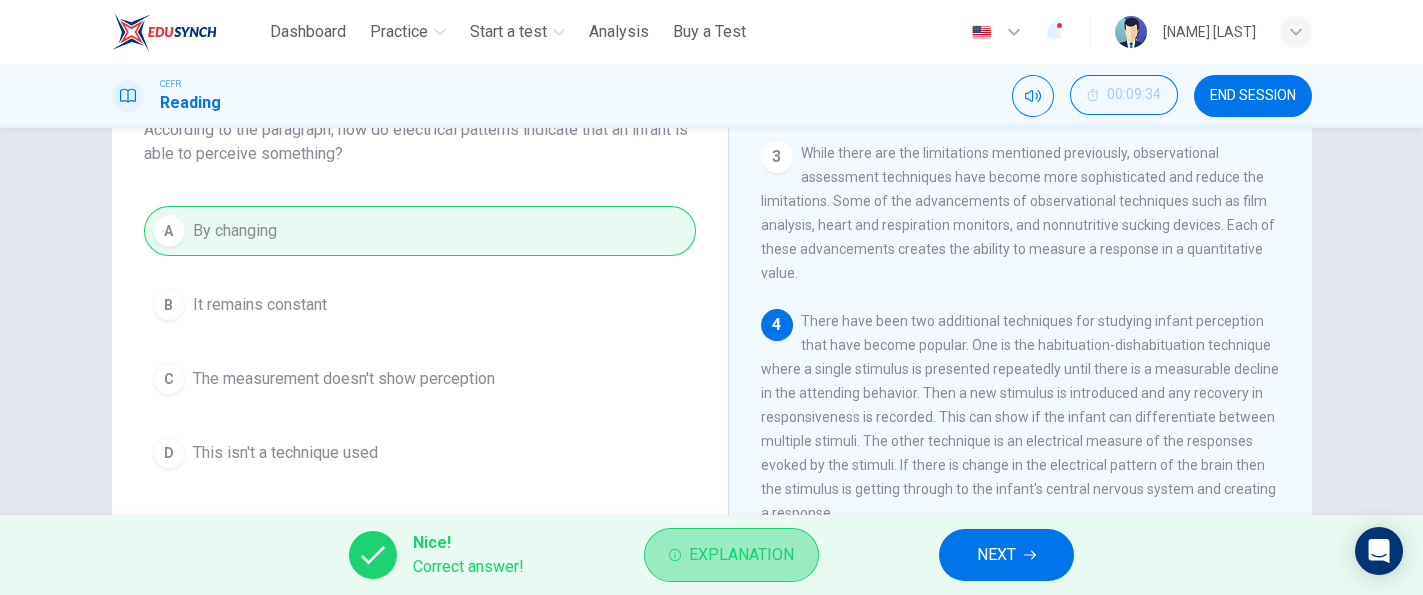click on "Explanation" at bounding box center (731, 555) 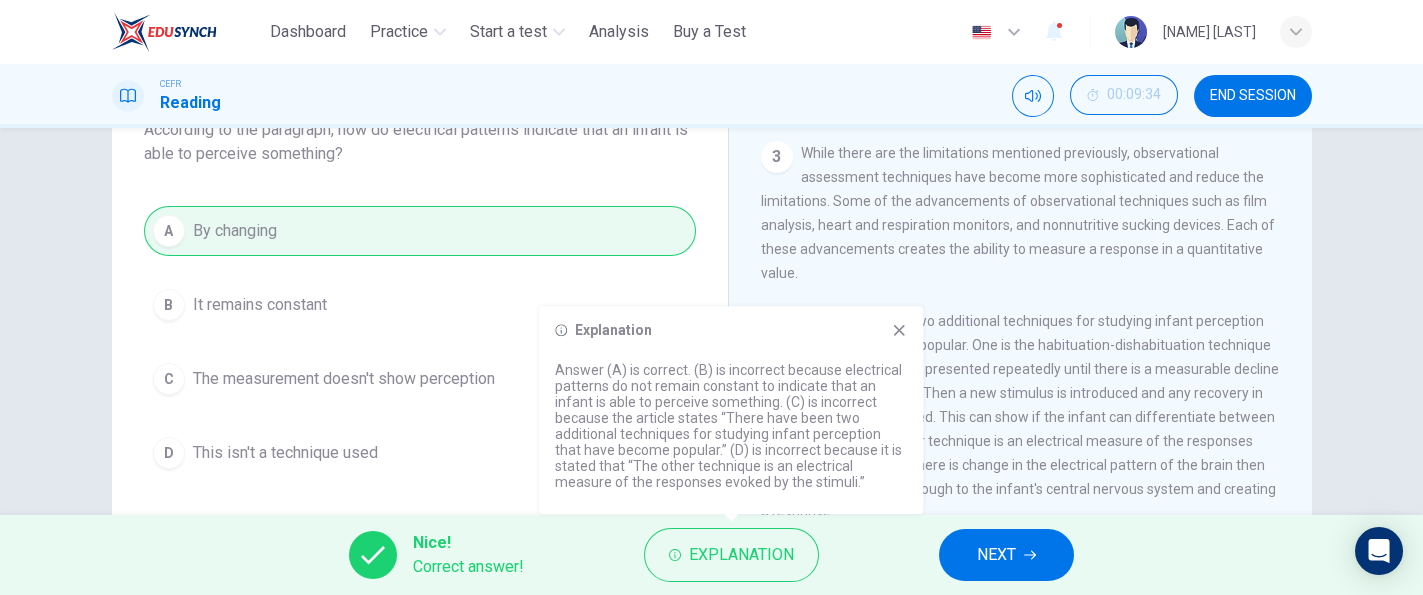 click on "There have been two additional techniques for studying infant perception that have become popular. One is the habituation-dishabituation technique where a single stimulus is presented repeatedly until there is a measurable decline in the attending behavior. Then a new stimulus is introduced and any recovery in responsiveness is recorded. This can show if the infant can differentiate between multiple stimuli. The other technique is an electrical measure of the responses evoked by the stimuli. If there is change in the electrical pattern of the brain then the stimulus is getting through to the infant's central nervous system and creating a response." at bounding box center [1020, 417] 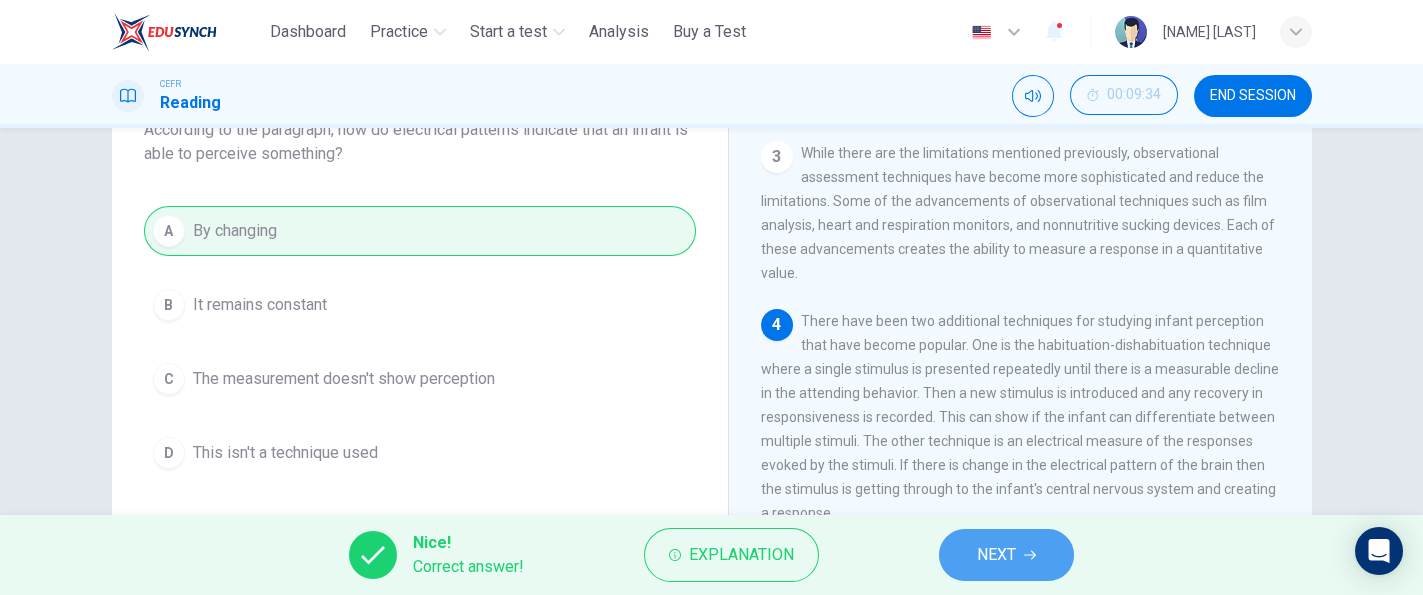 click on "NEXT" at bounding box center (996, 555) 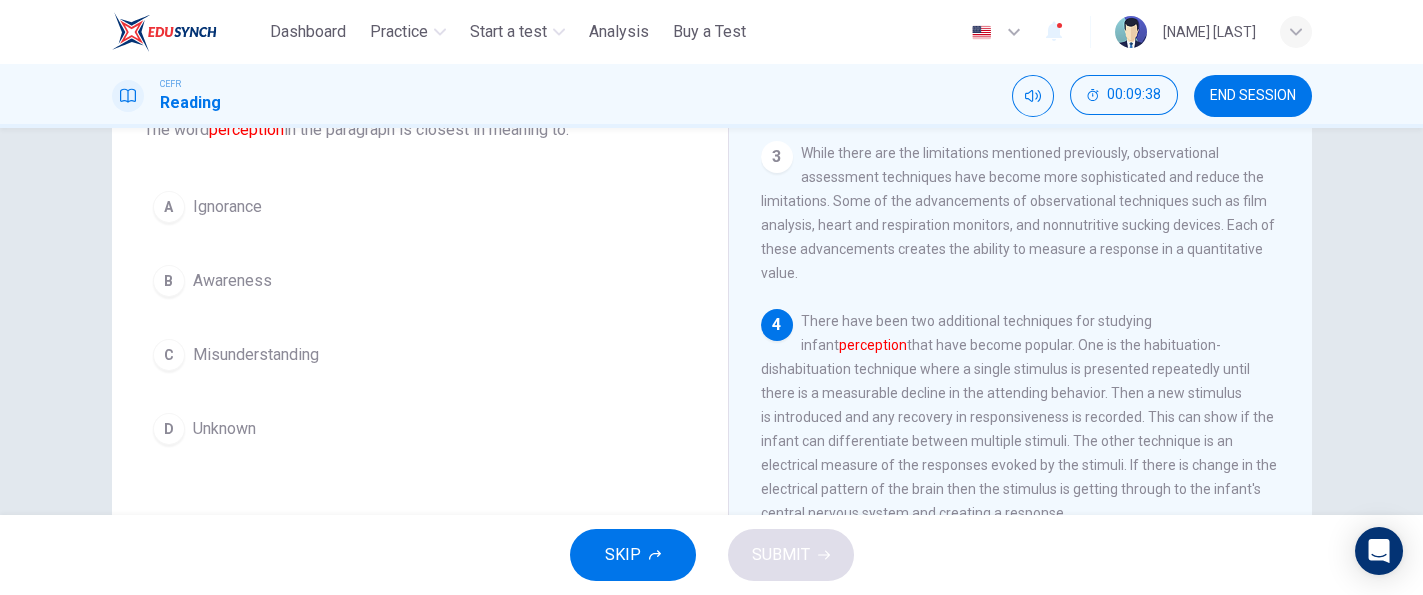 scroll, scrollTop: 149, scrollLeft: 0, axis: vertical 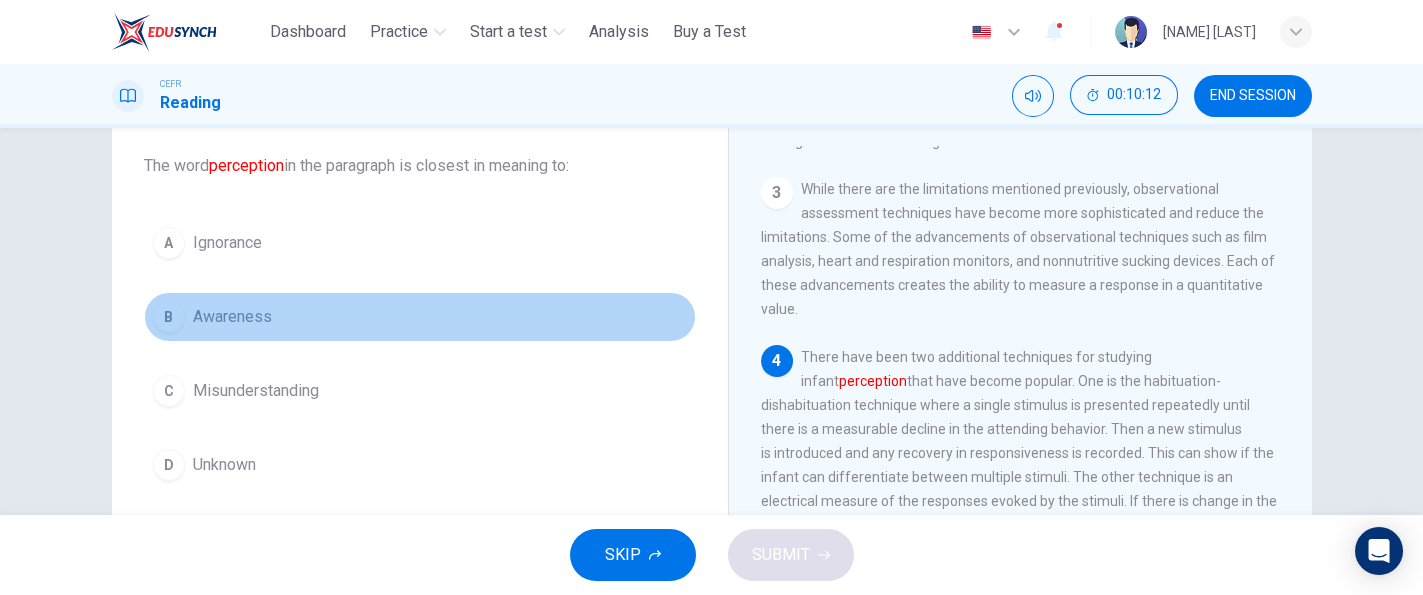 click on "B Awareness" at bounding box center (420, 317) 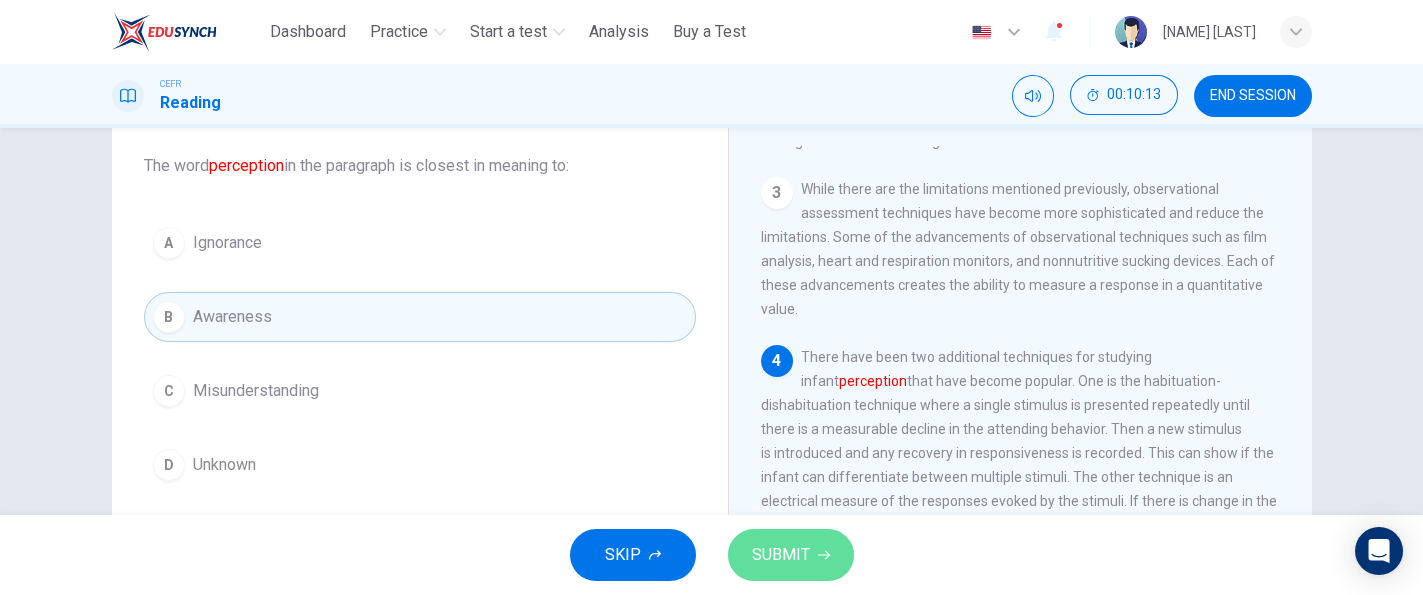 click on "SUBMIT" at bounding box center [781, 555] 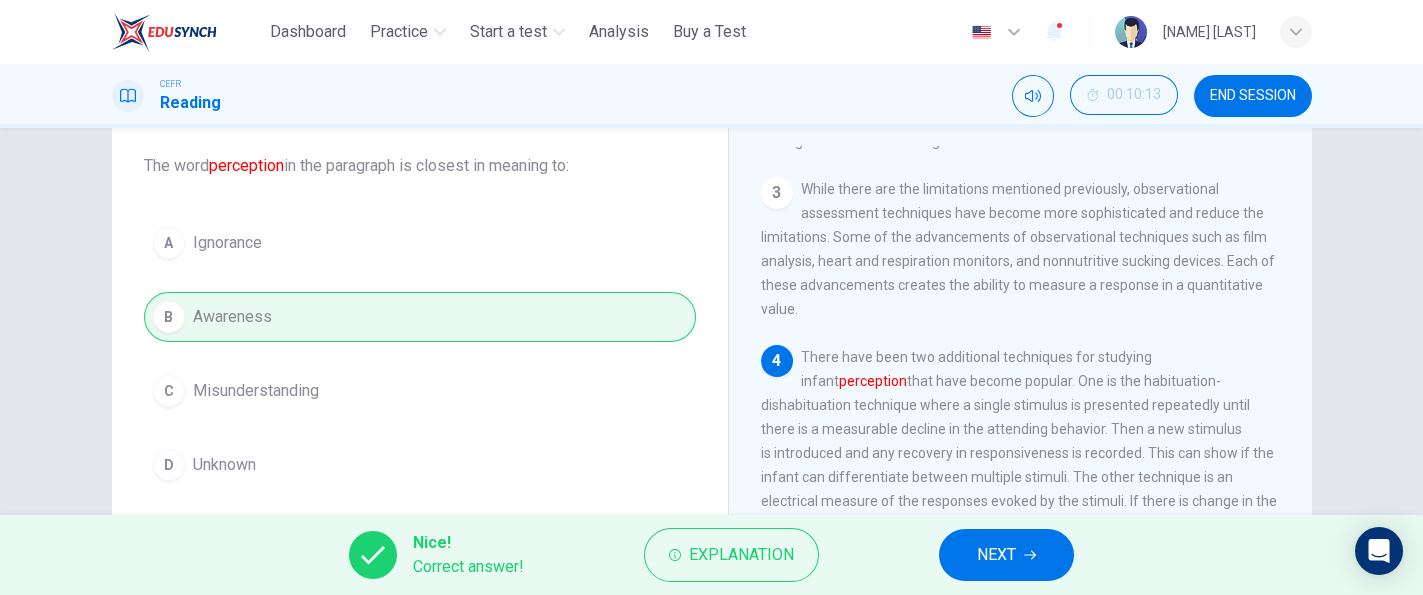click on "NEXT" at bounding box center [1006, 555] 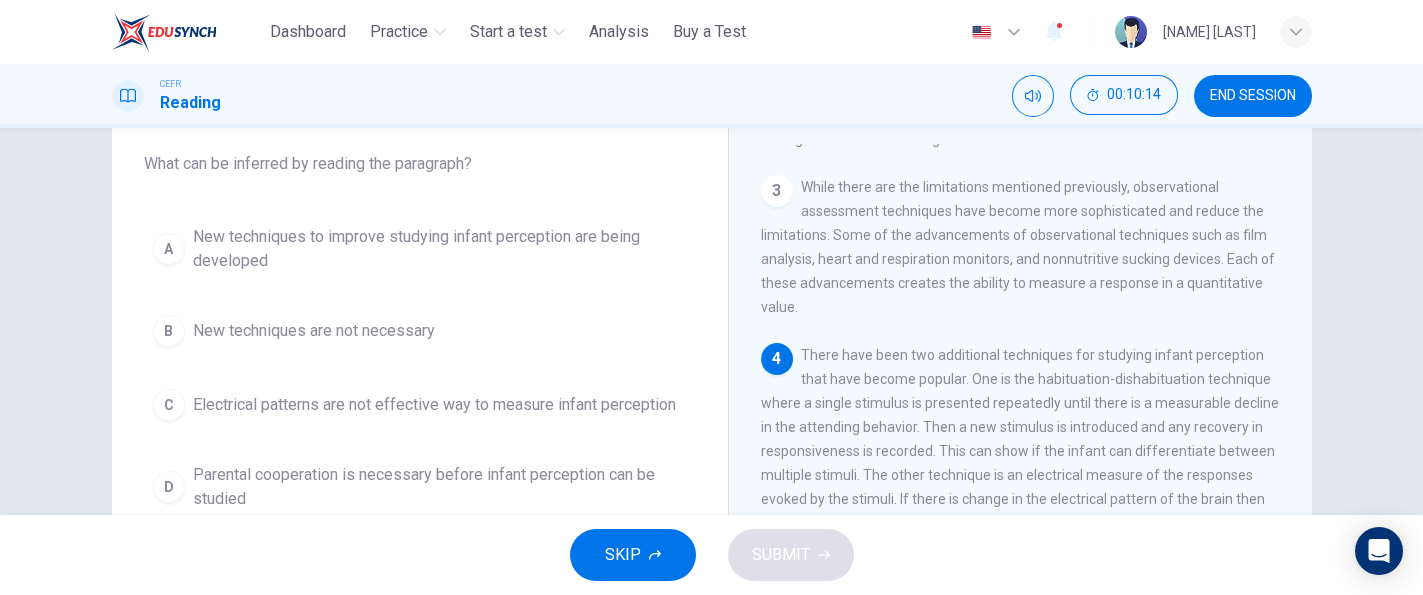 scroll, scrollTop: 110, scrollLeft: 0, axis: vertical 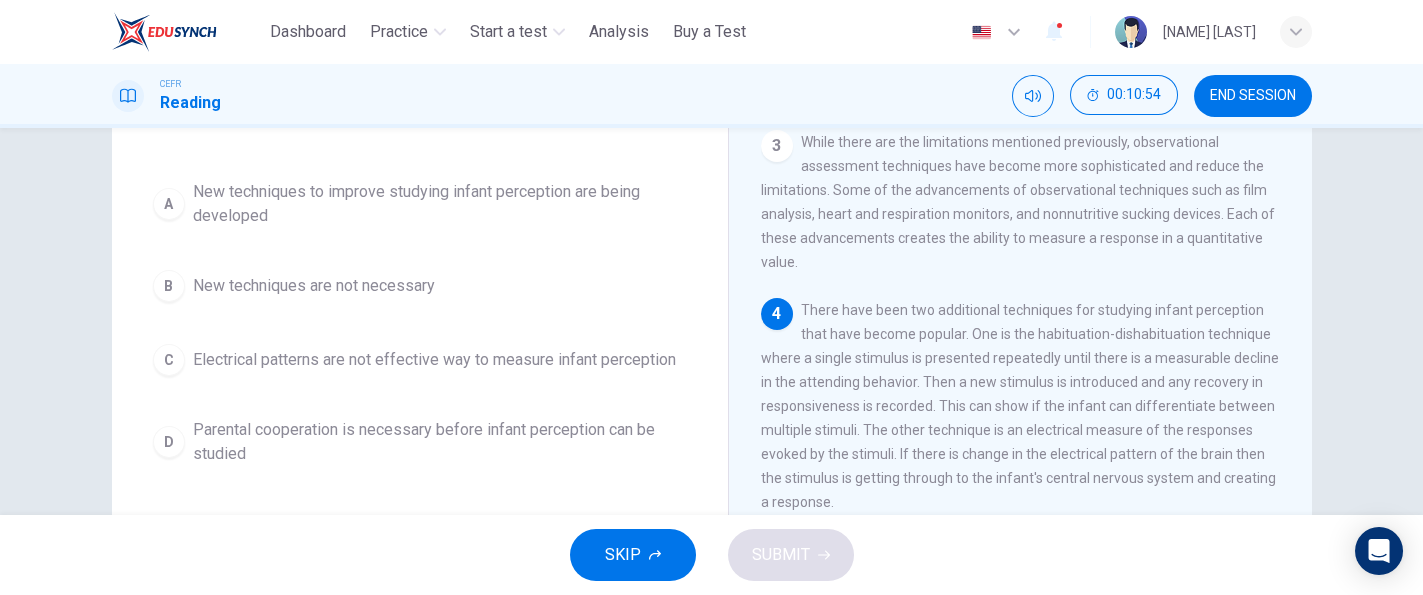 click on "New techniques to improve studying infant perception are being developed" at bounding box center (440, 204) 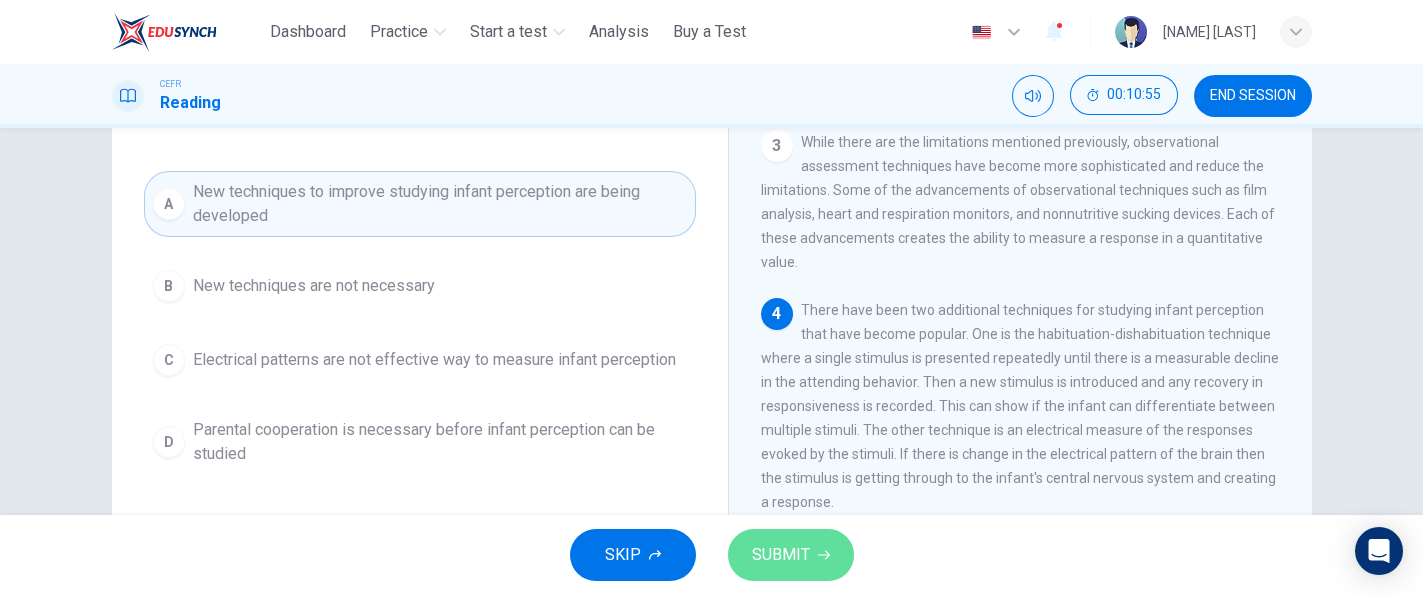 click on "SUBMIT" at bounding box center (781, 555) 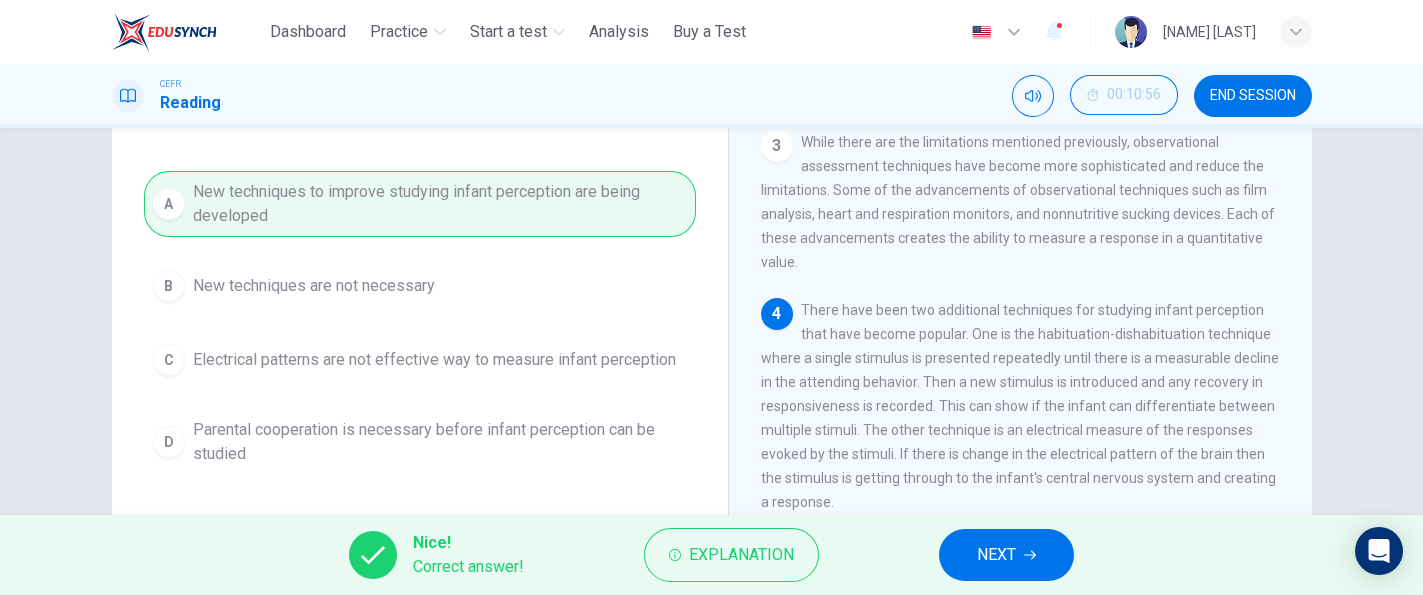 click on "NEXT" at bounding box center [996, 555] 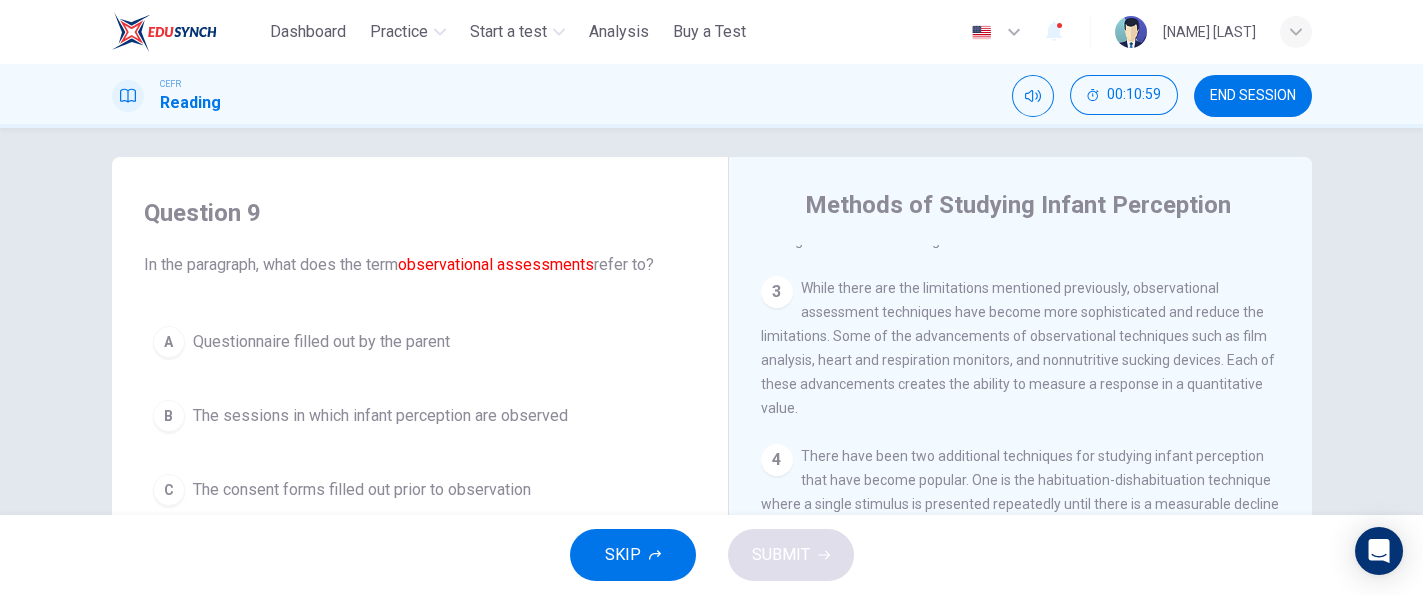 scroll, scrollTop: 10, scrollLeft: 0, axis: vertical 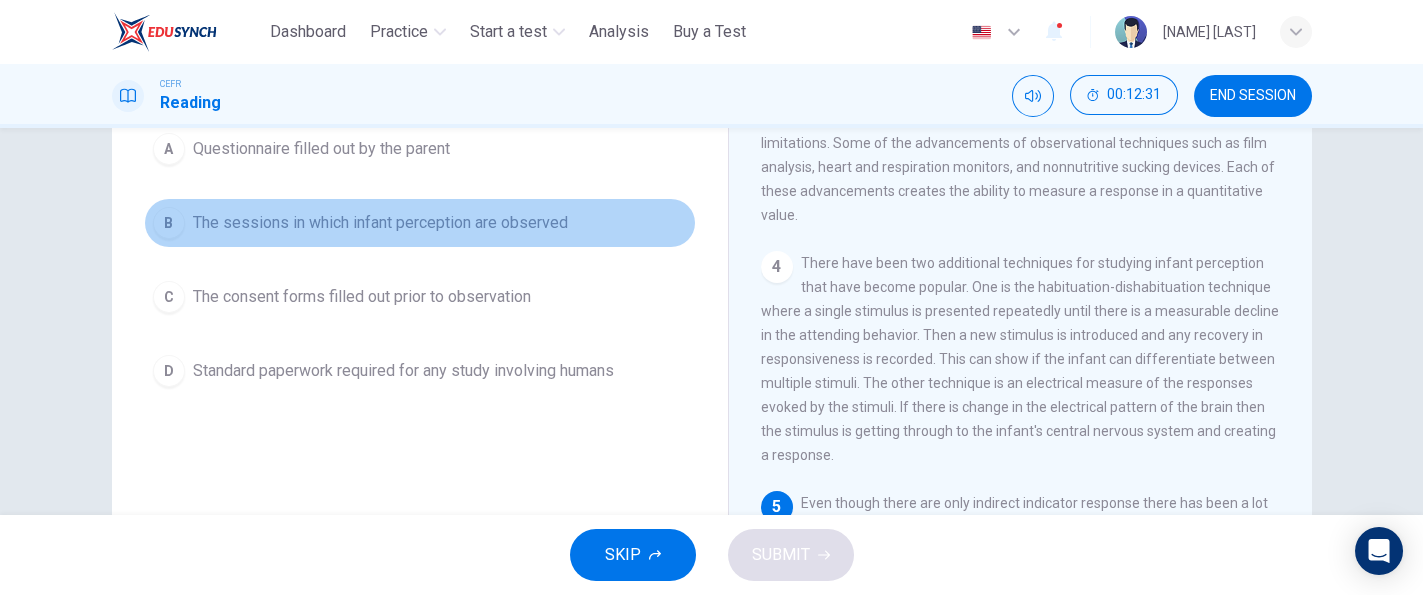 click on "B The sessions in which infant perception are observed" at bounding box center [420, 223] 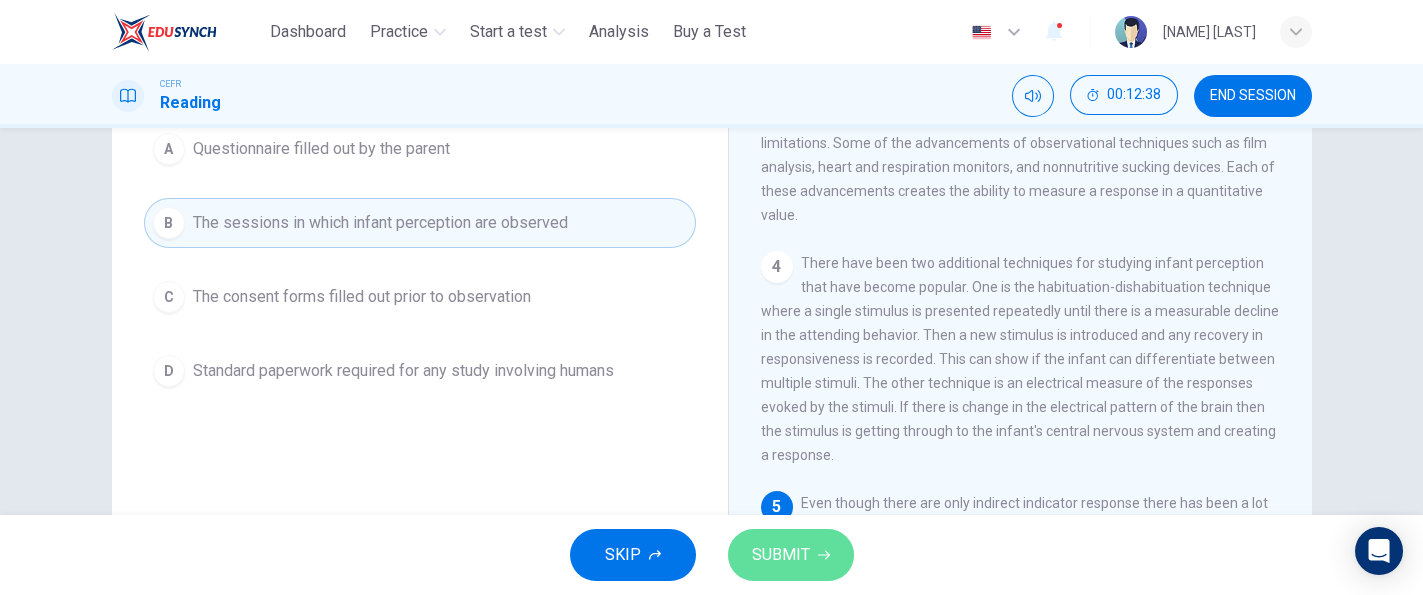 click on "SUBMIT" at bounding box center (781, 555) 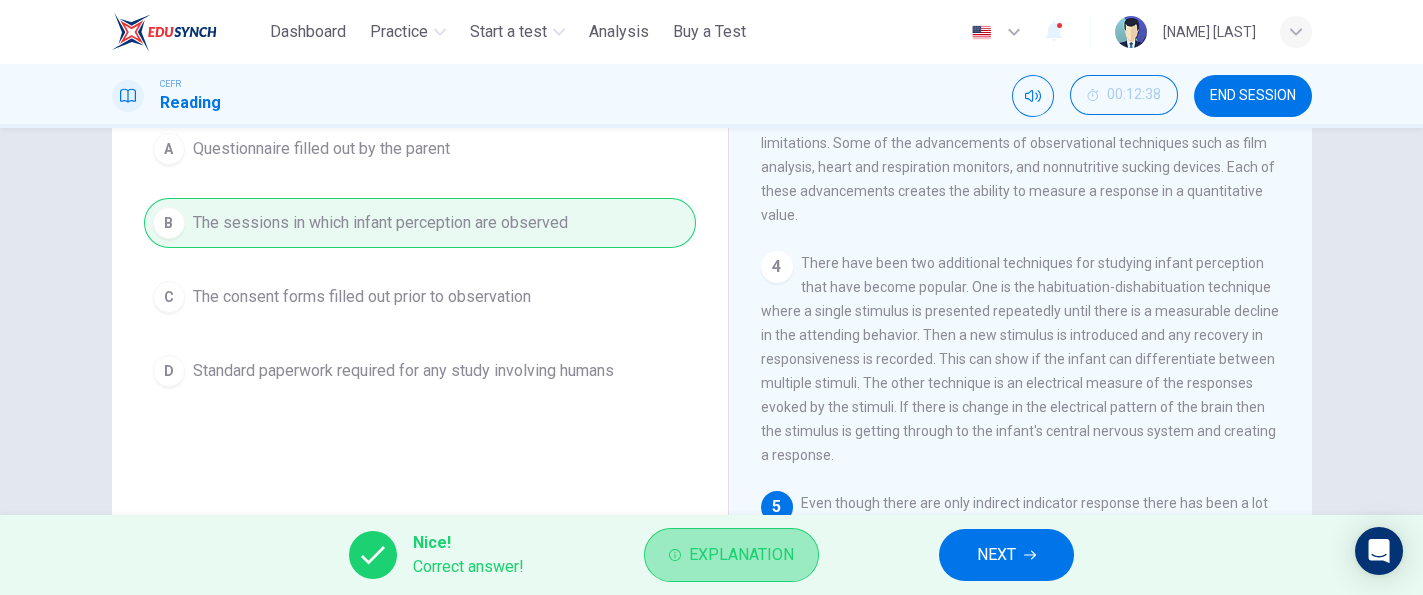 click on "Explanation" at bounding box center (731, 555) 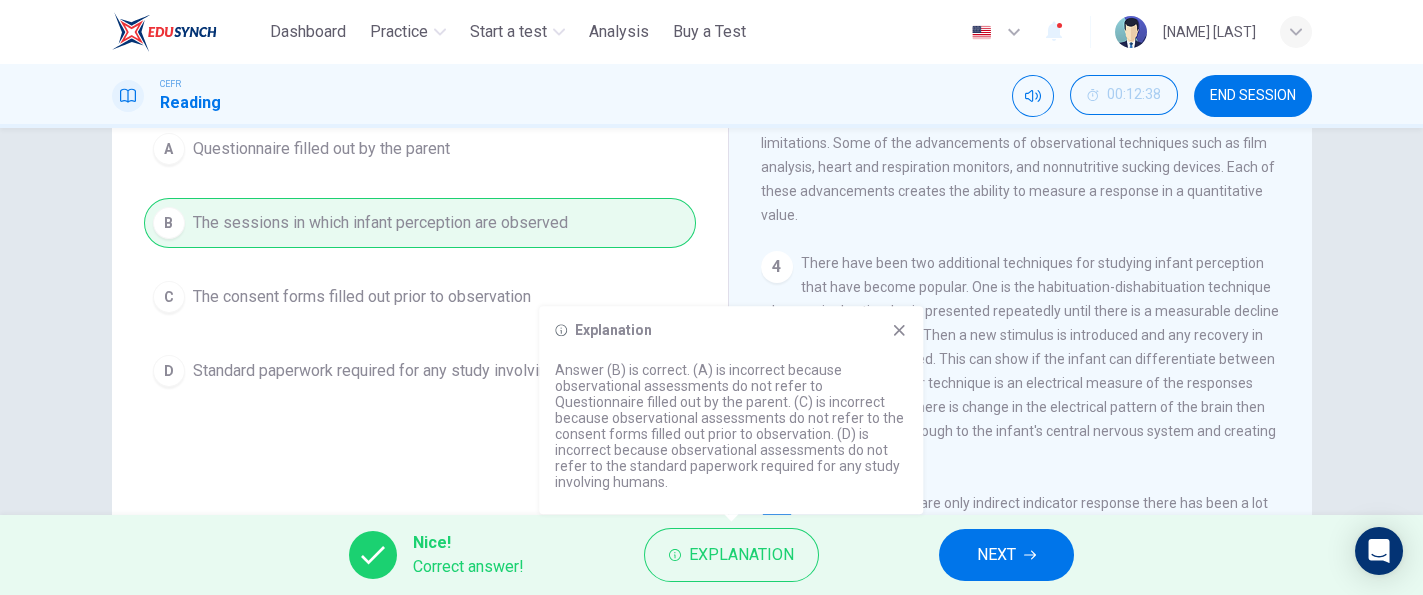 click on "Nice! Correct answer! Explanation NEXT" at bounding box center (711, 555) 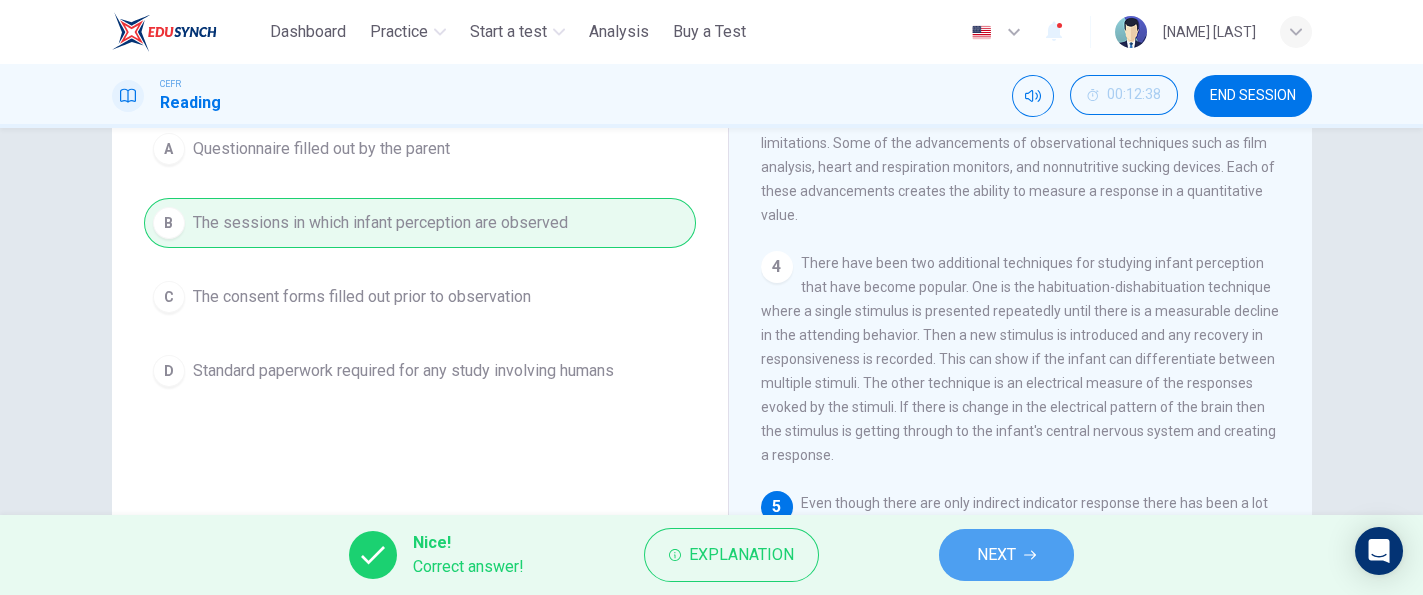 click on "NEXT" at bounding box center [996, 555] 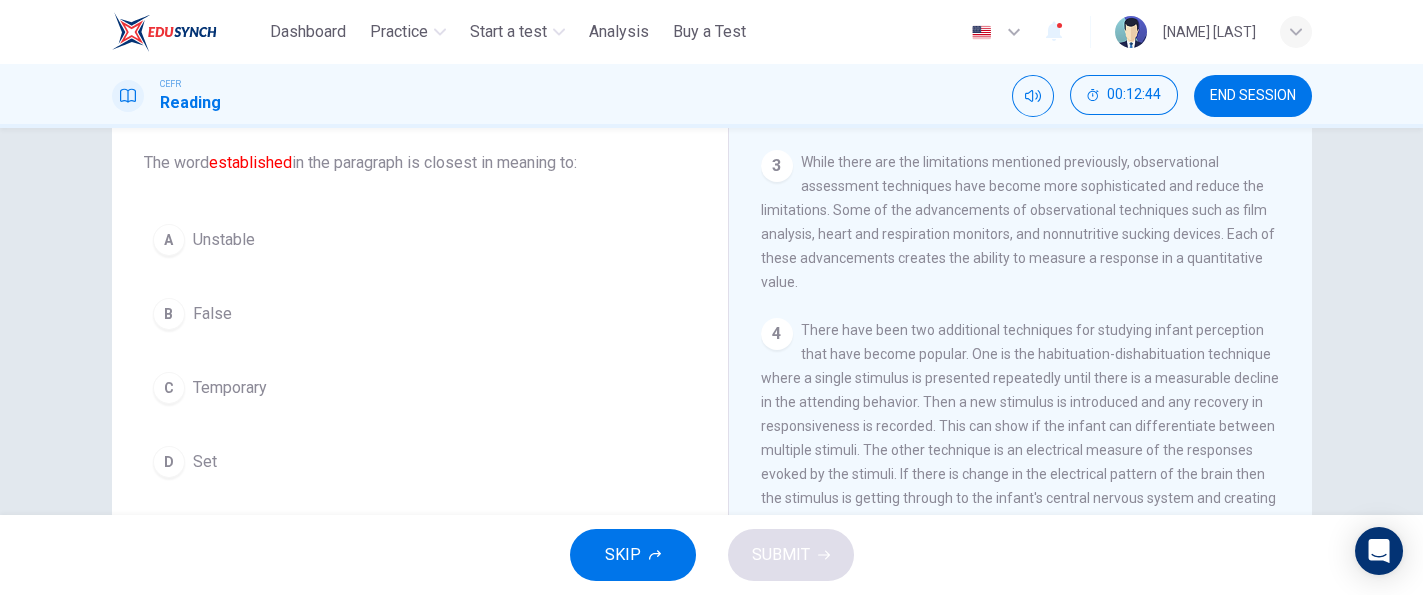 scroll, scrollTop: 106, scrollLeft: 0, axis: vertical 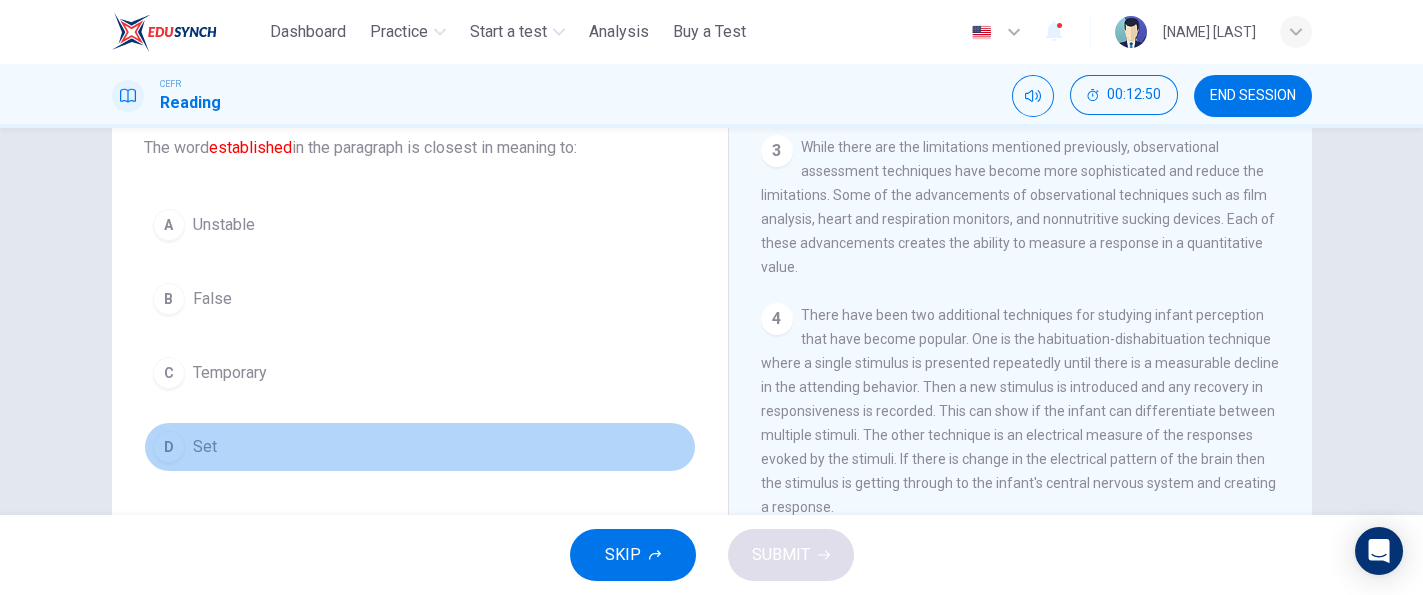 click on "D Set" at bounding box center [420, 447] 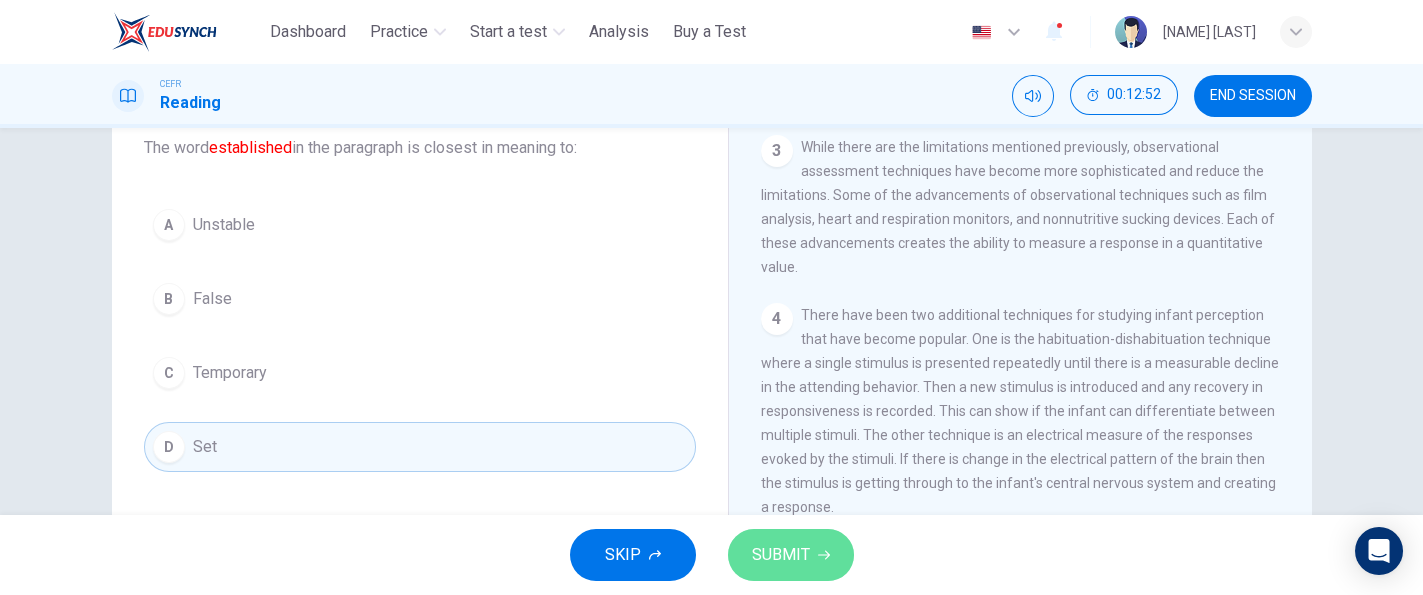 click on "SUBMIT" at bounding box center (791, 555) 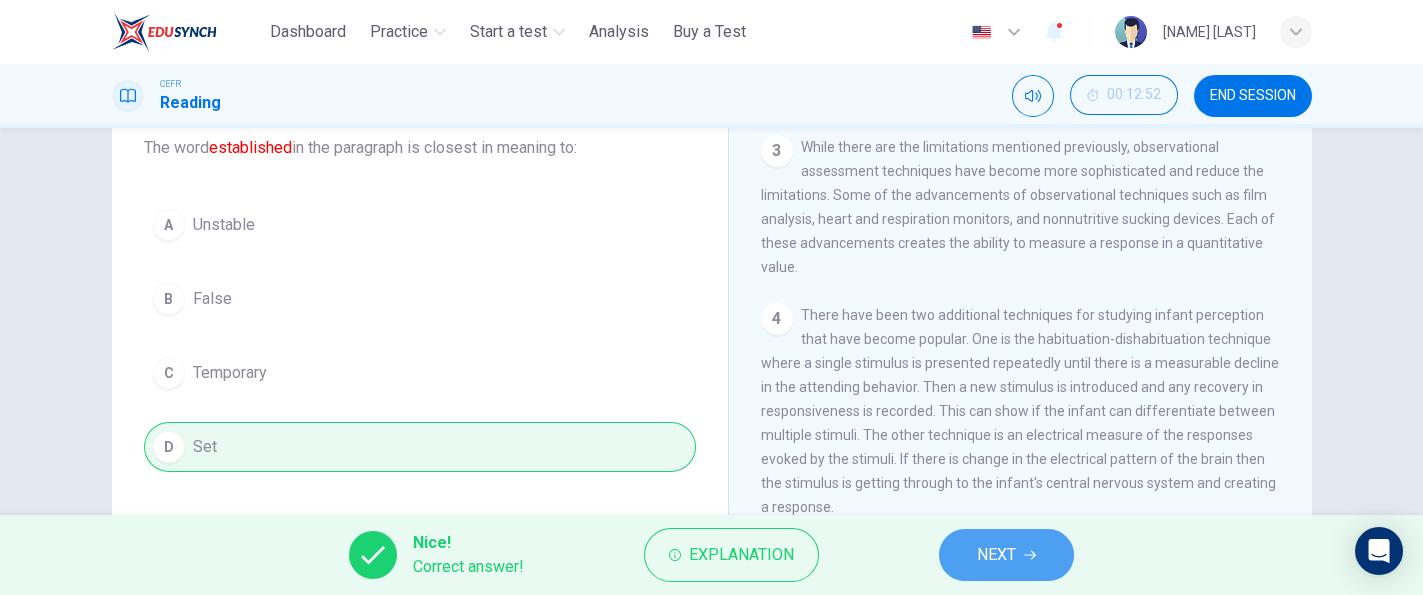 click on "NEXT" at bounding box center (1006, 555) 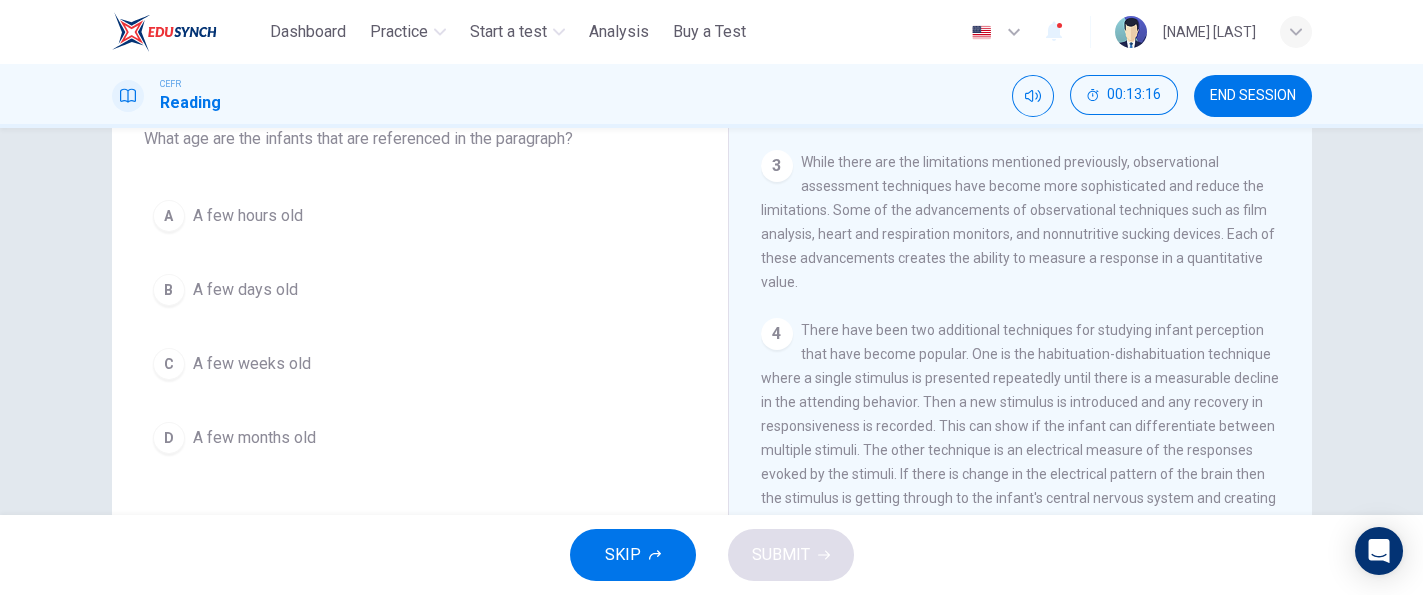 scroll, scrollTop: 133, scrollLeft: 0, axis: vertical 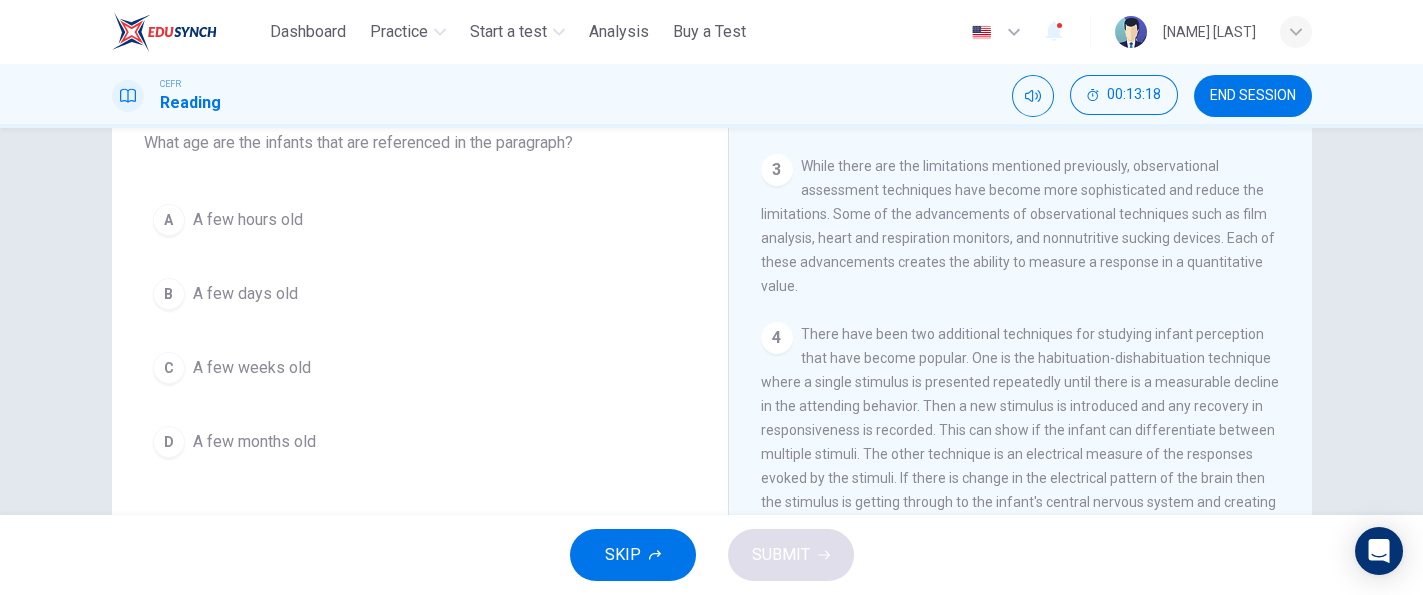 click on "A few days old" at bounding box center (245, 294) 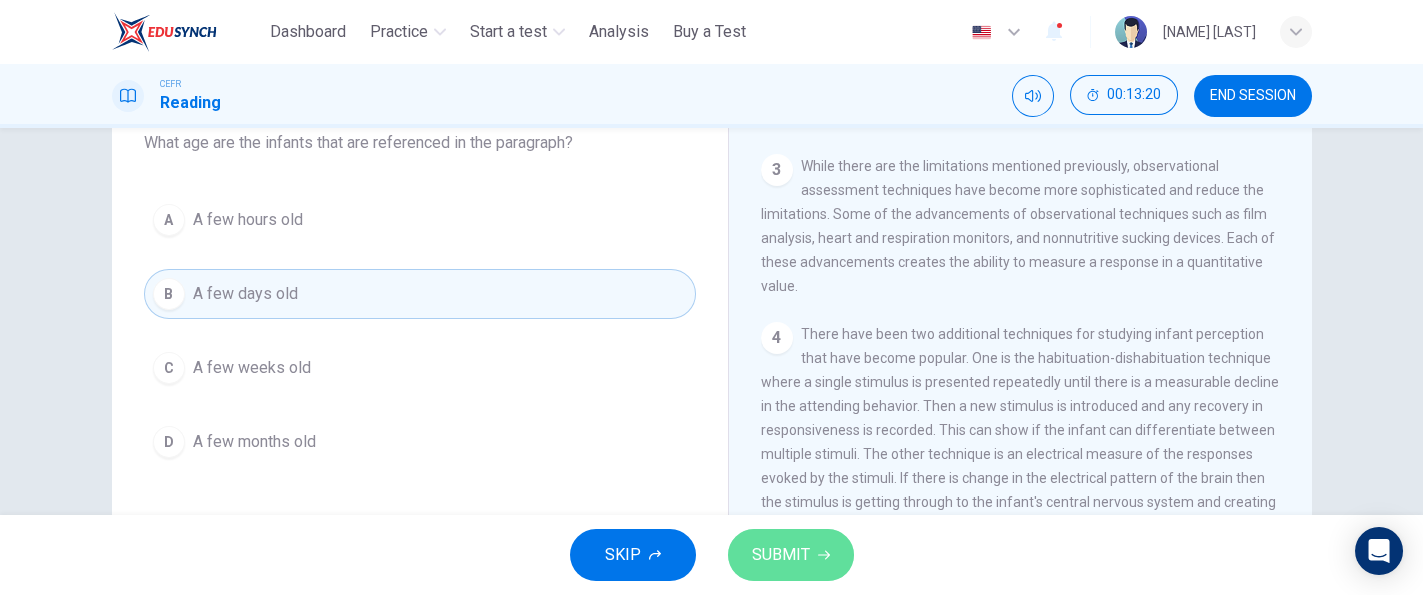 click on "SUBMIT" at bounding box center (791, 555) 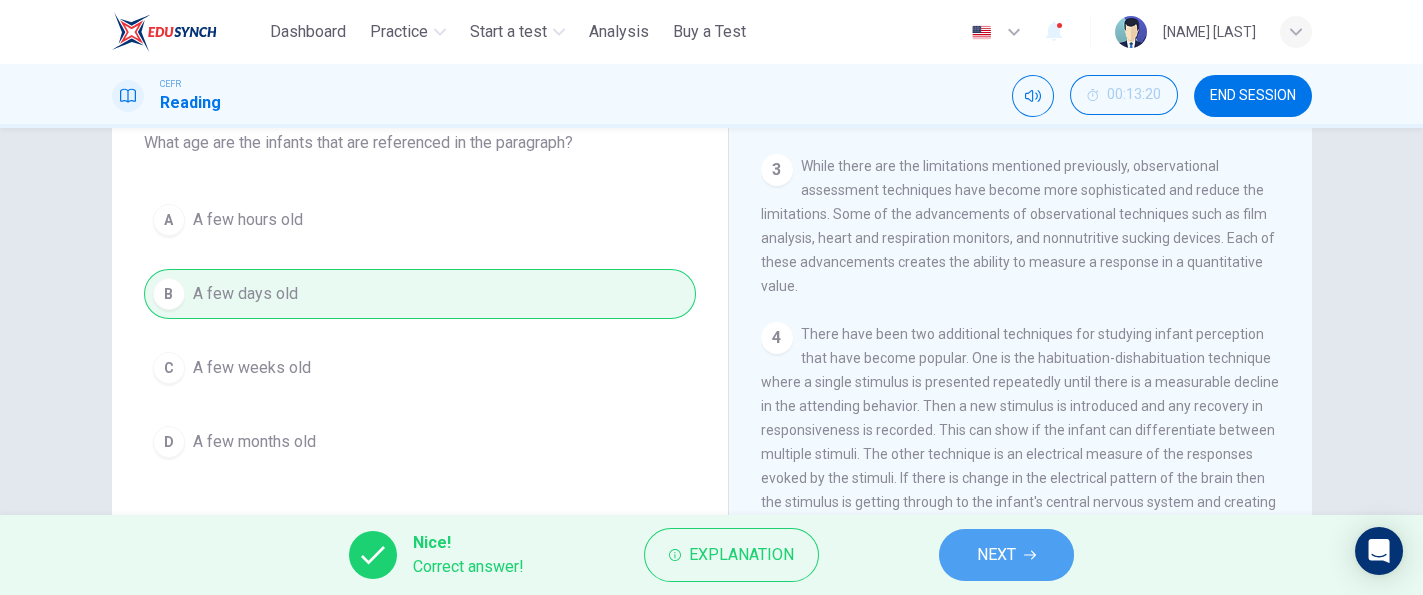 click on "NEXT" at bounding box center [996, 555] 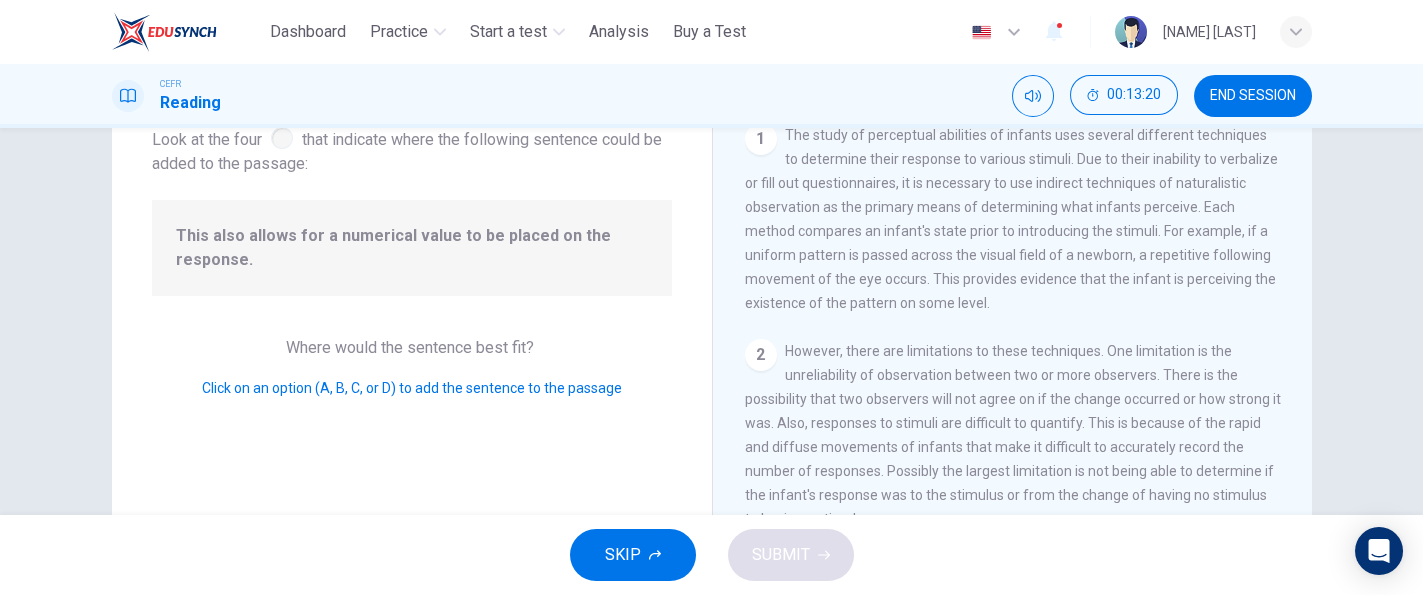 scroll, scrollTop: 261, scrollLeft: 0, axis: vertical 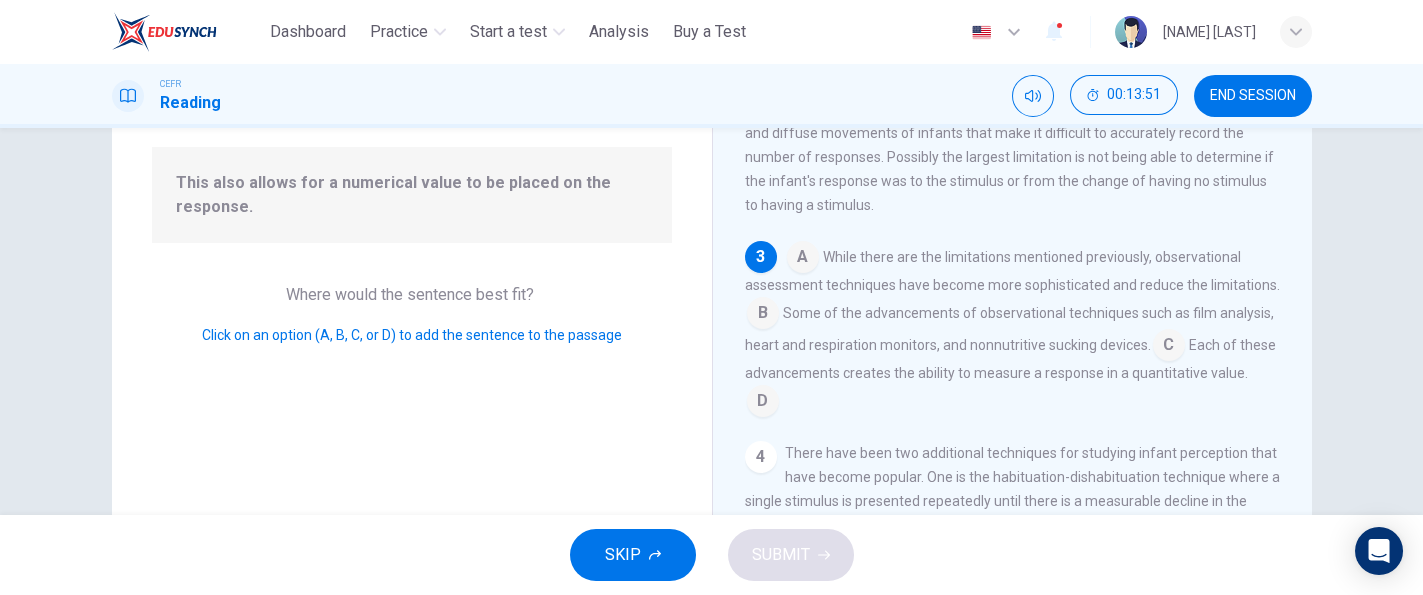 click at bounding box center (803, 259) 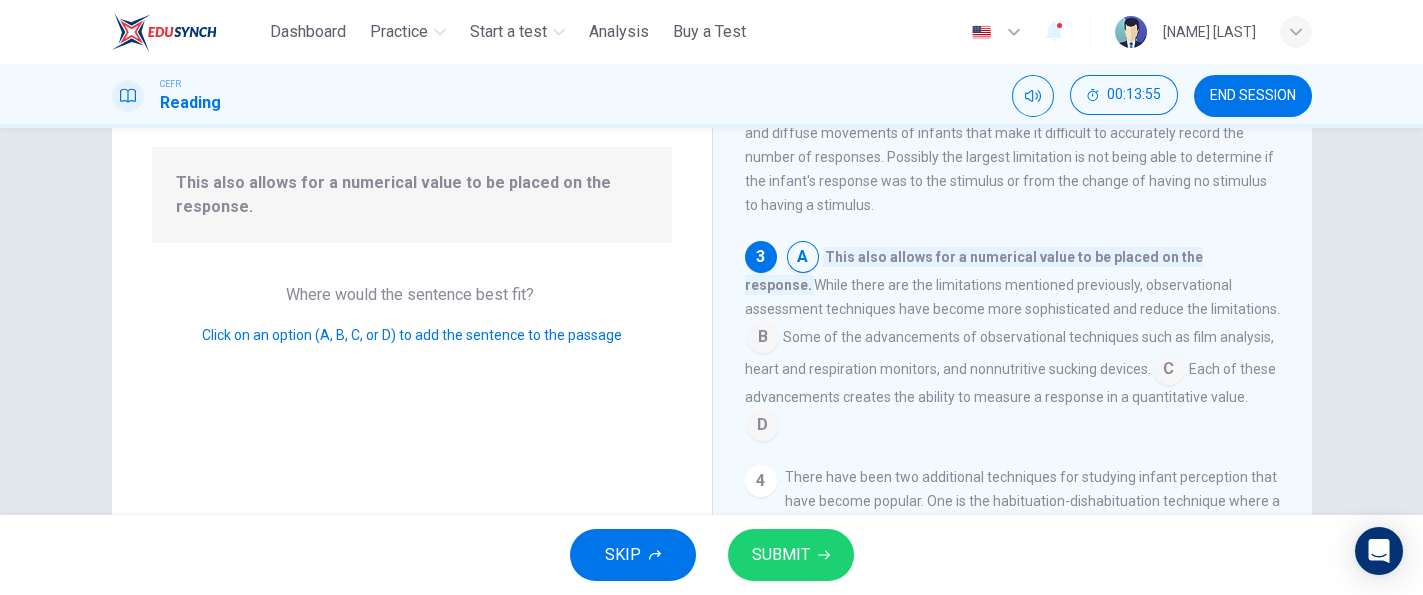 click at bounding box center (763, 339) 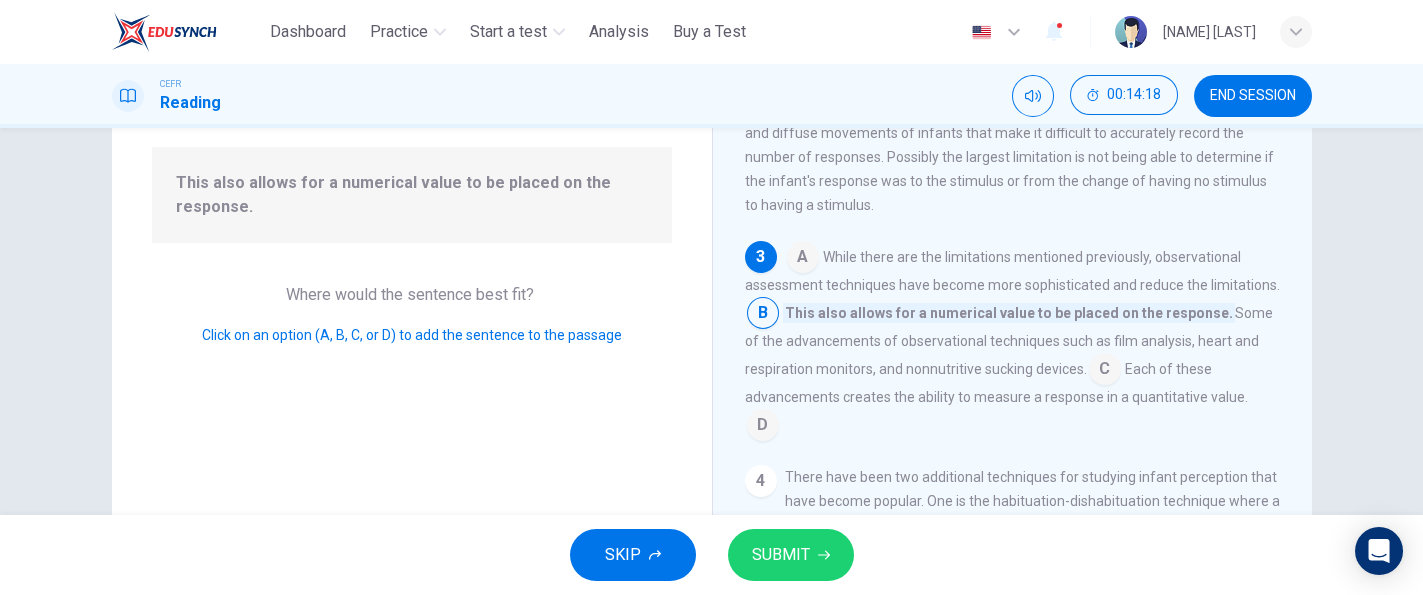 click at bounding box center (1105, 371) 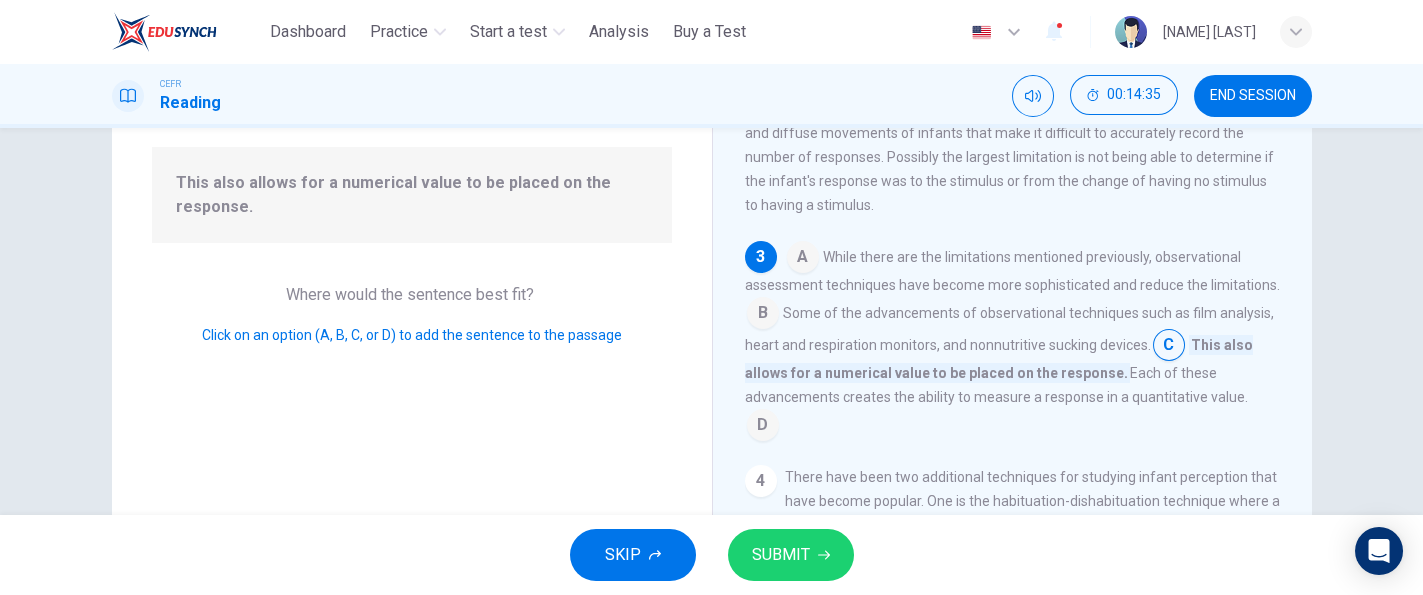 click at bounding box center [763, 427] 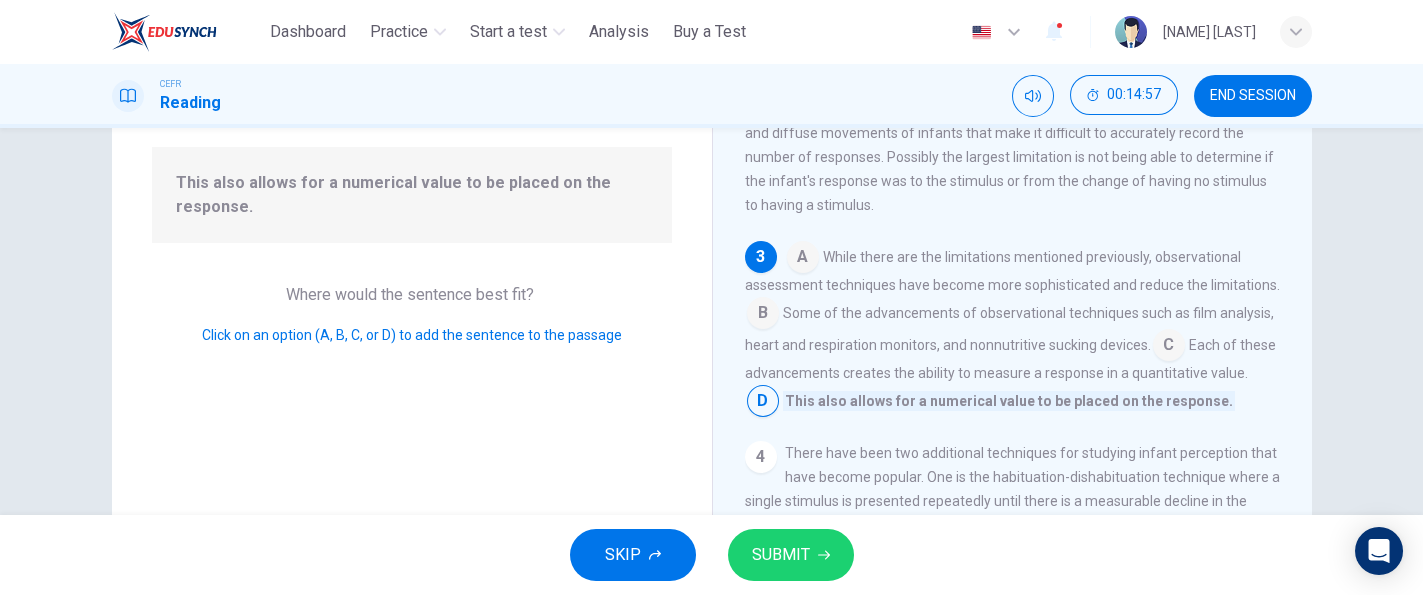 drag, startPoint x: 869, startPoint y: 485, endPoint x: 905, endPoint y: 69, distance: 417.55478 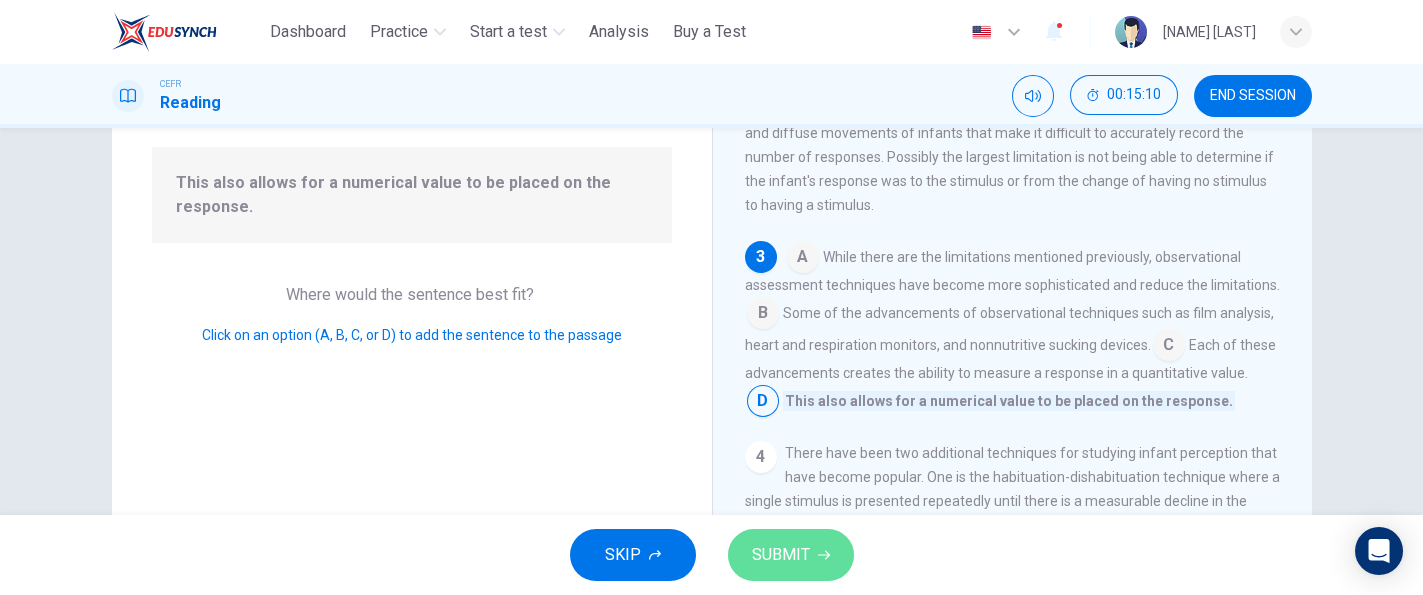 click on "SUBMIT" at bounding box center [781, 555] 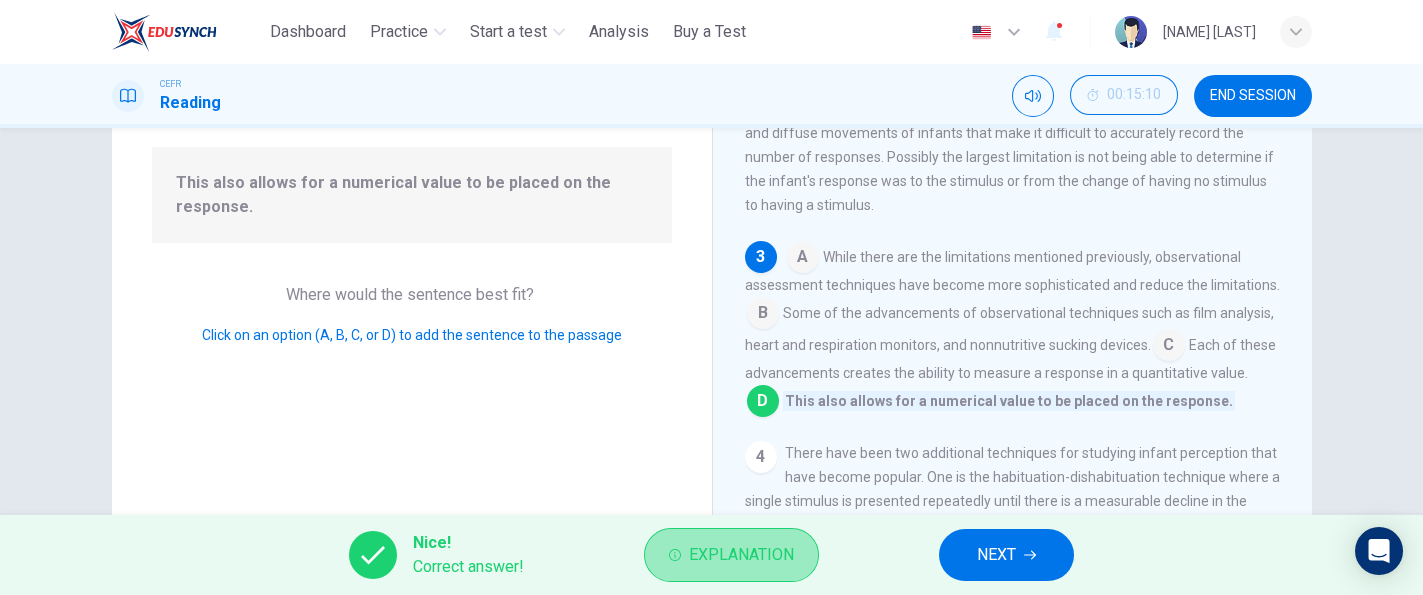 click on "Explanation" at bounding box center (731, 555) 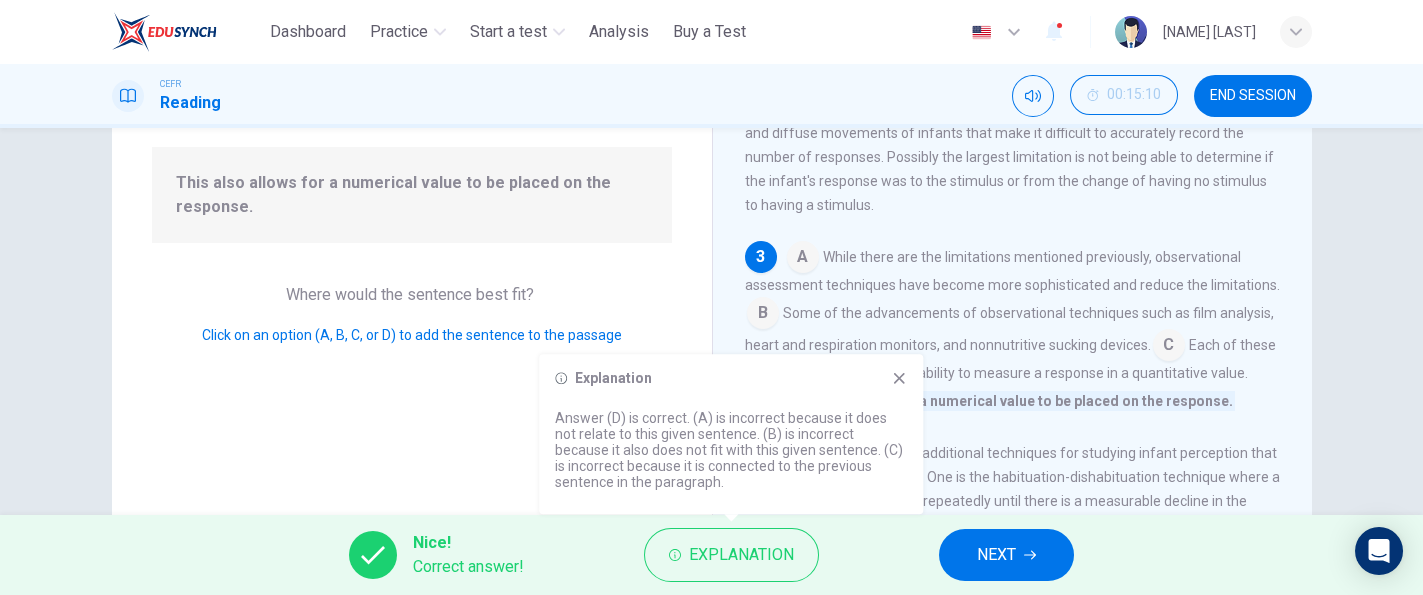 click on "A  While there are the limitations mentioned previously, observational assessment techniques have become more sophisticated and reduce the limitations.  B  Some of the advancements of observational techniques such as film analysis, heart and respiration monitors, and nonnutritive sucking devices.  C  Each of these advancements creates the ability to measure a response in a quantitative value.  D This also allows for a numerical value to be placed on the response." at bounding box center (1013, 329) 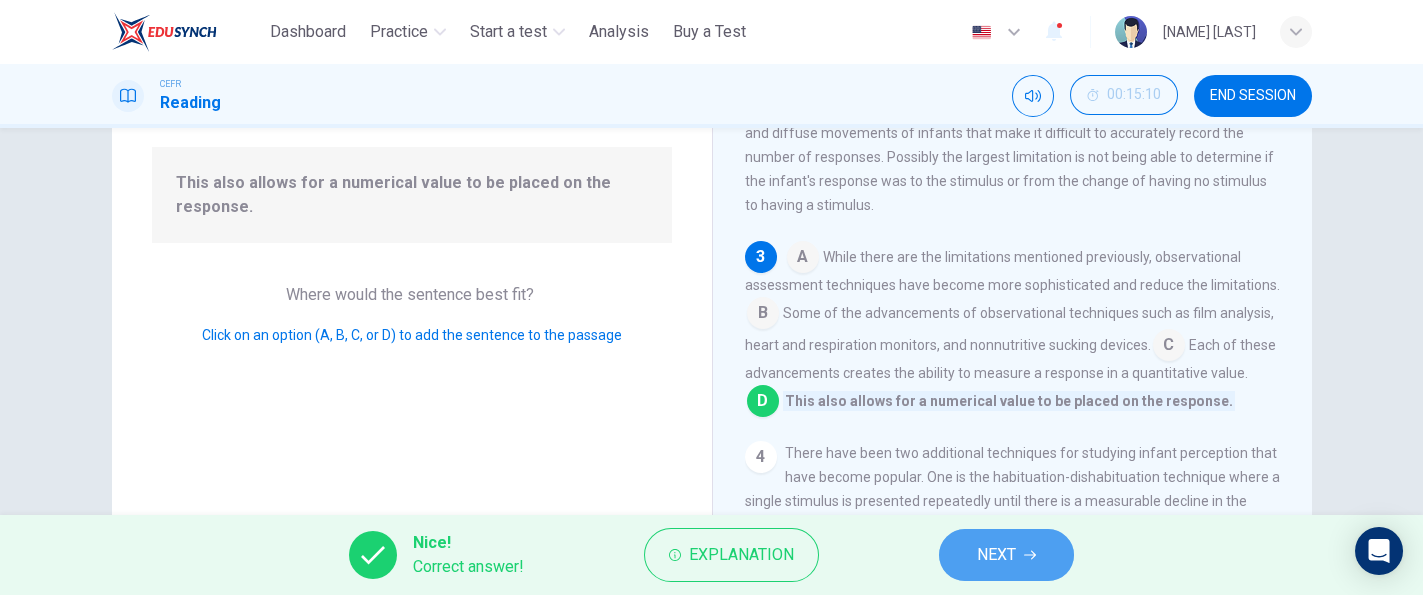 click on "NEXT" at bounding box center (1006, 555) 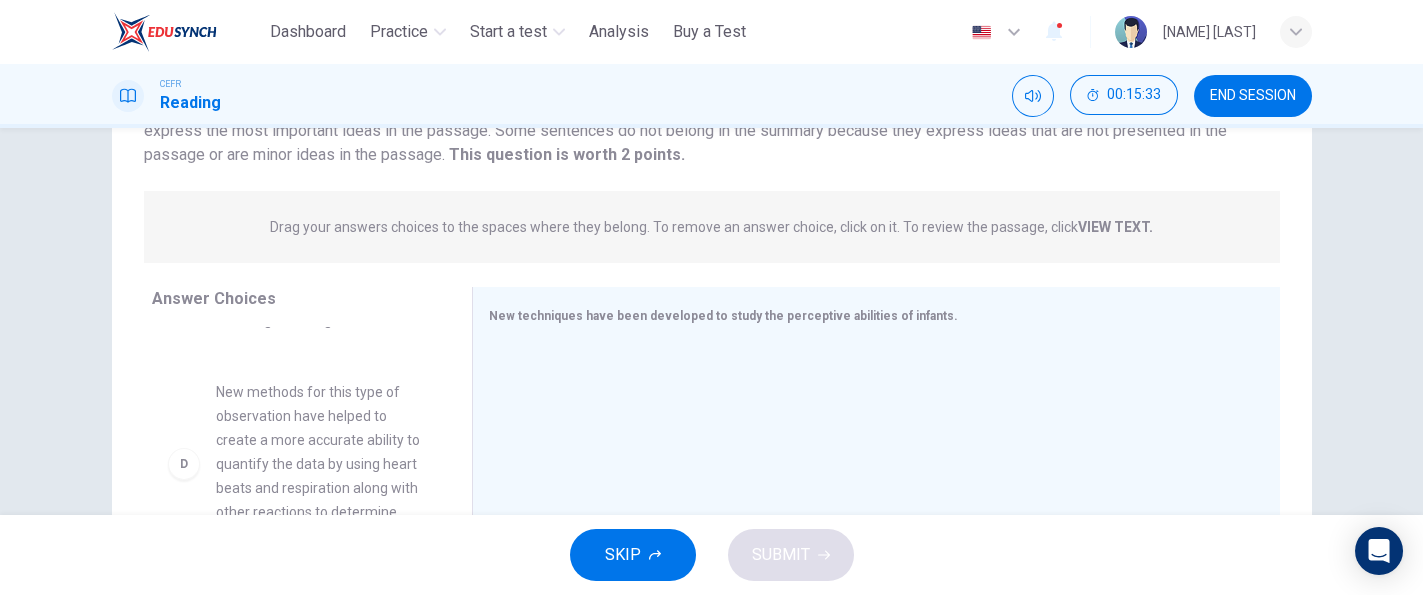 scroll, scrollTop: 502, scrollLeft: 0, axis: vertical 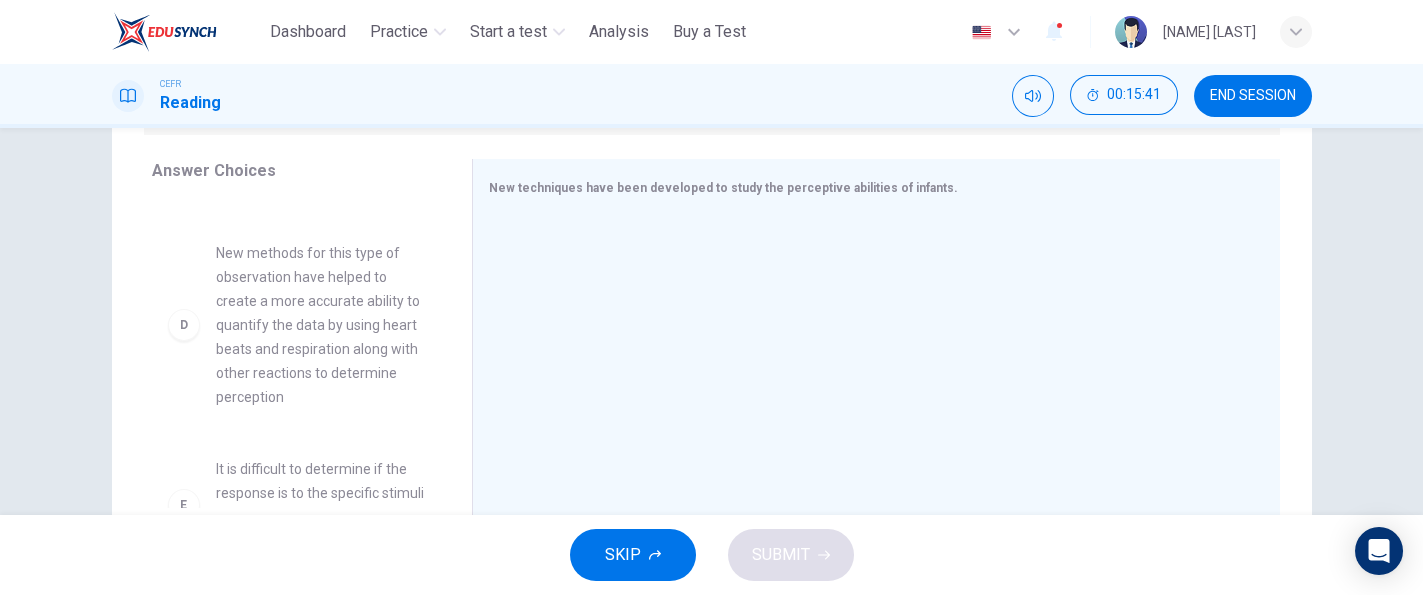 drag, startPoint x: 451, startPoint y: 395, endPoint x: 438, endPoint y: 397, distance: 13.152946 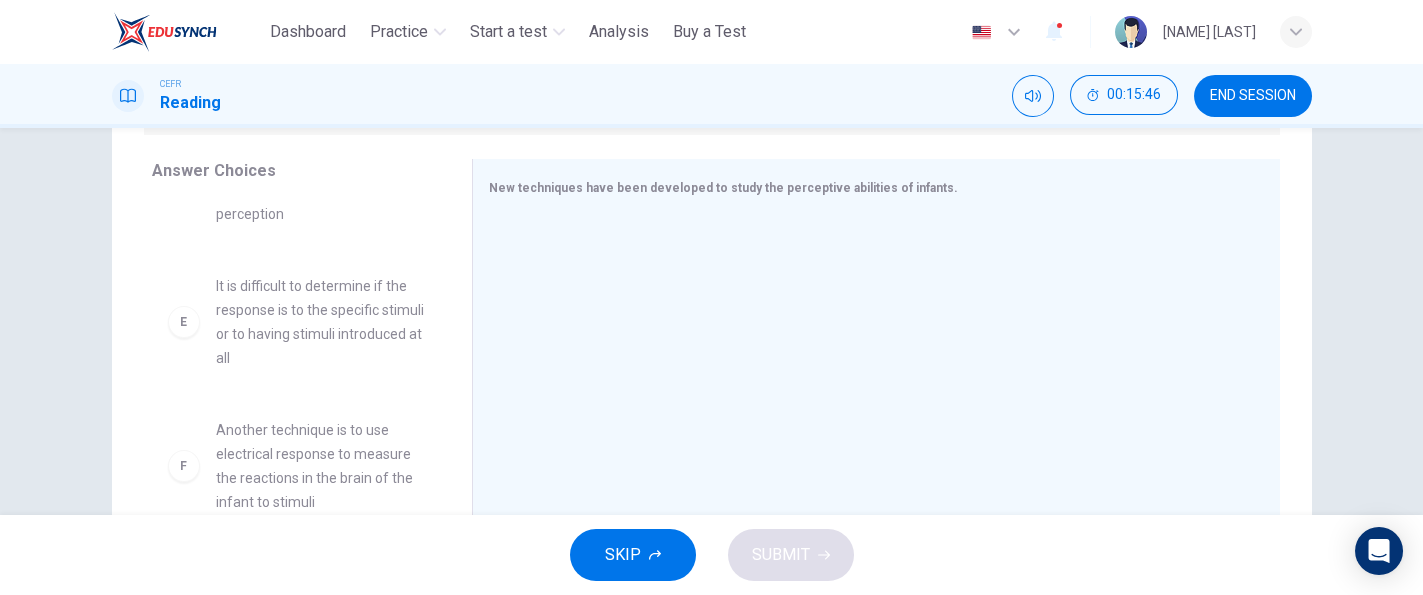 scroll, scrollTop: 731, scrollLeft: 0, axis: vertical 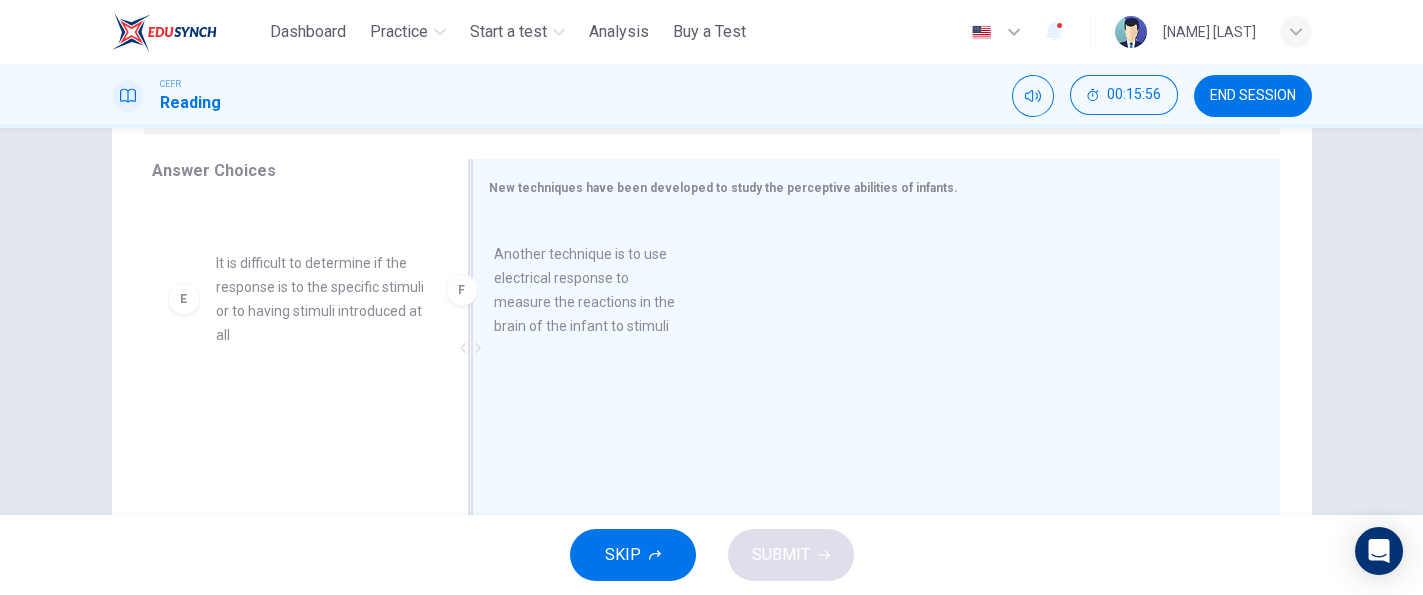 drag, startPoint x: 306, startPoint y: 479, endPoint x: 621, endPoint y: 296, distance: 364.29932 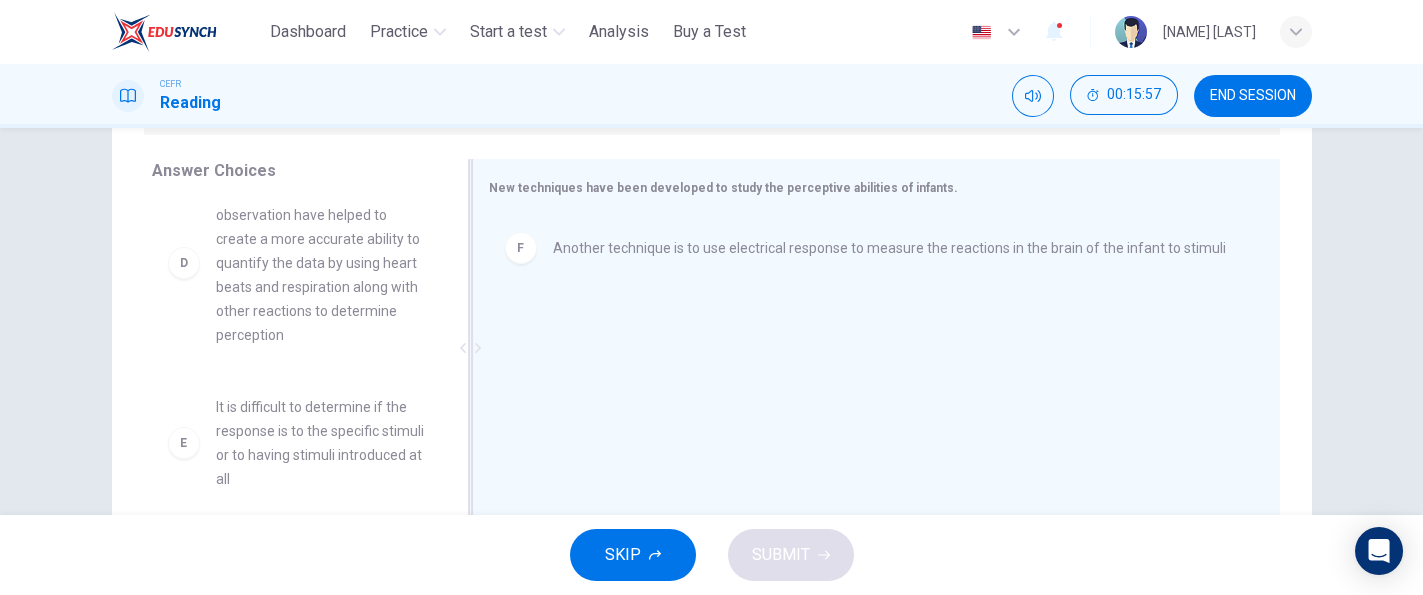 scroll, scrollTop: 588, scrollLeft: 0, axis: vertical 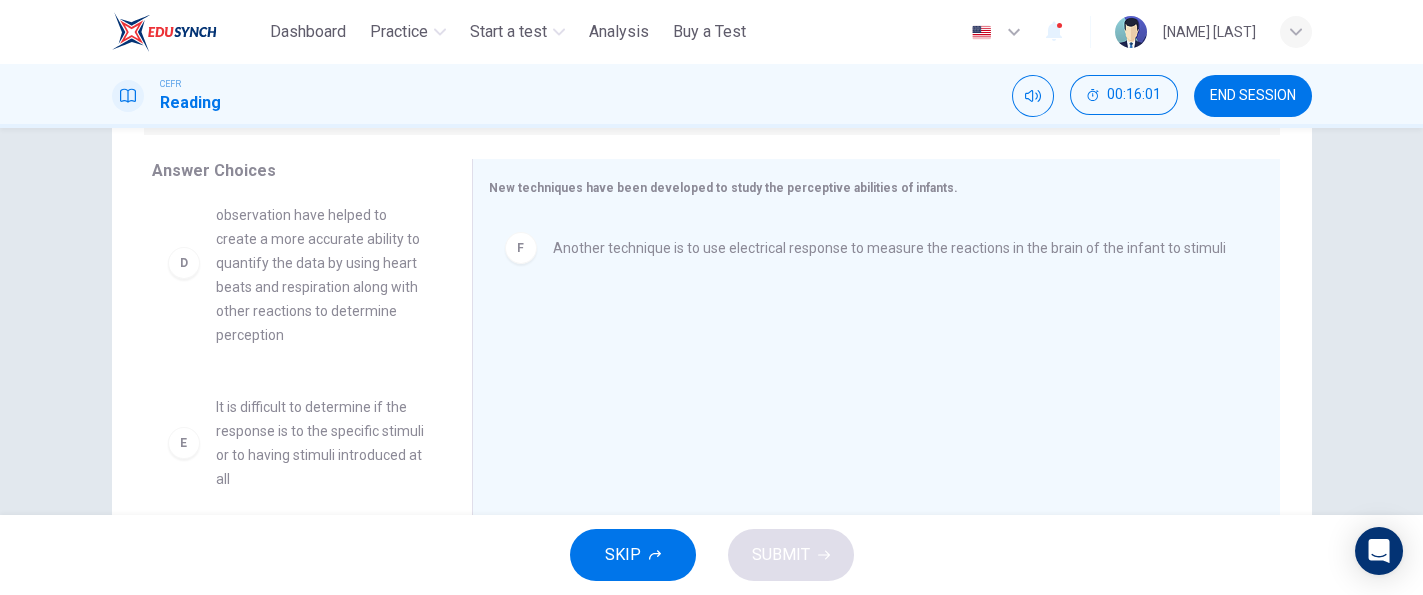 drag, startPoint x: 449, startPoint y: 441, endPoint x: 443, endPoint y: 424, distance: 18.027756 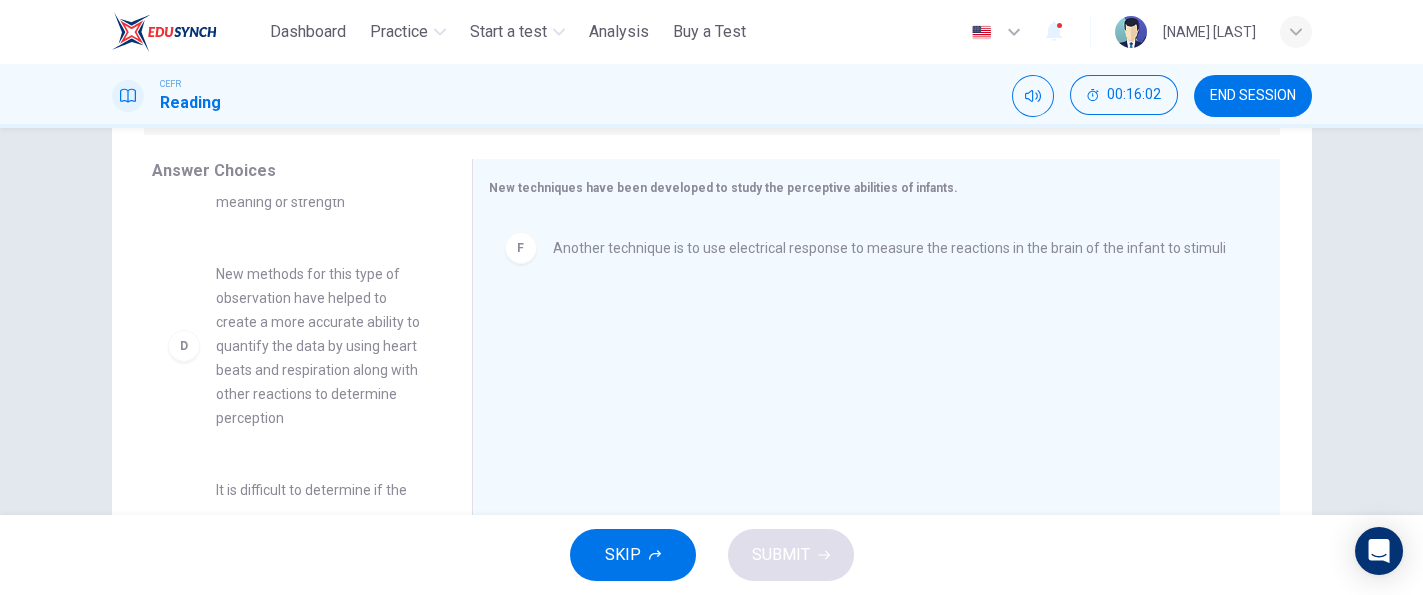 scroll, scrollTop: 454, scrollLeft: 0, axis: vertical 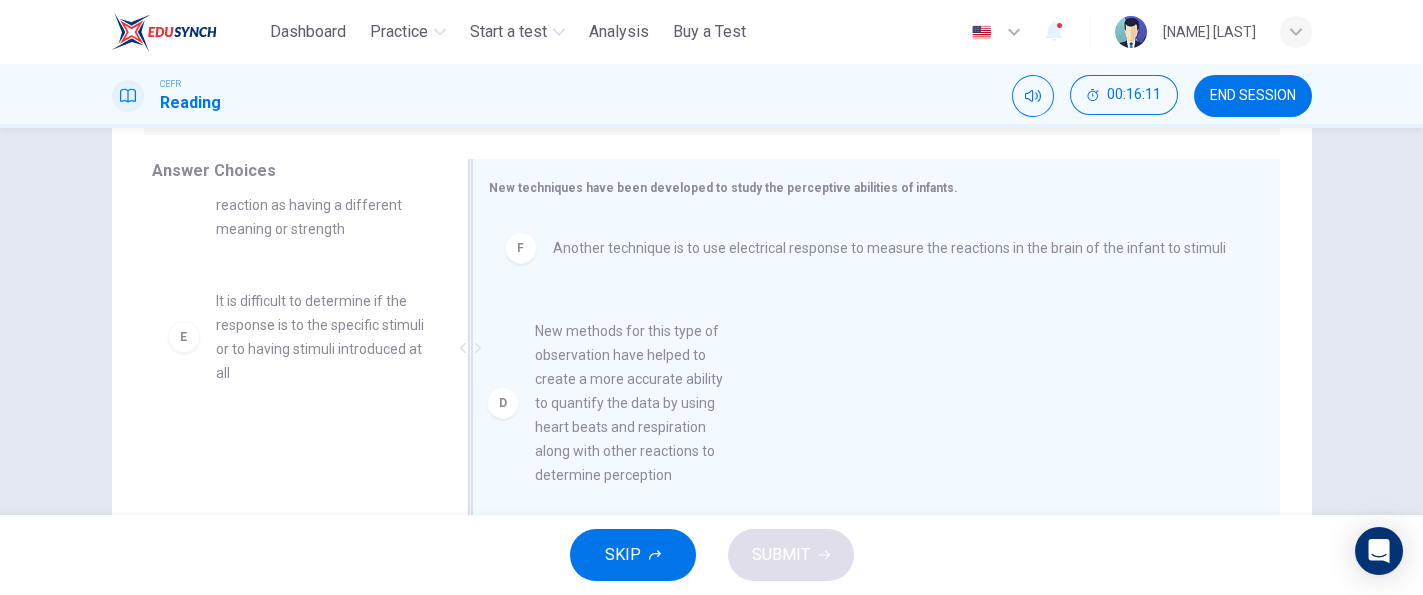 drag, startPoint x: 358, startPoint y: 403, endPoint x: 704, endPoint y: 401, distance: 346.00577 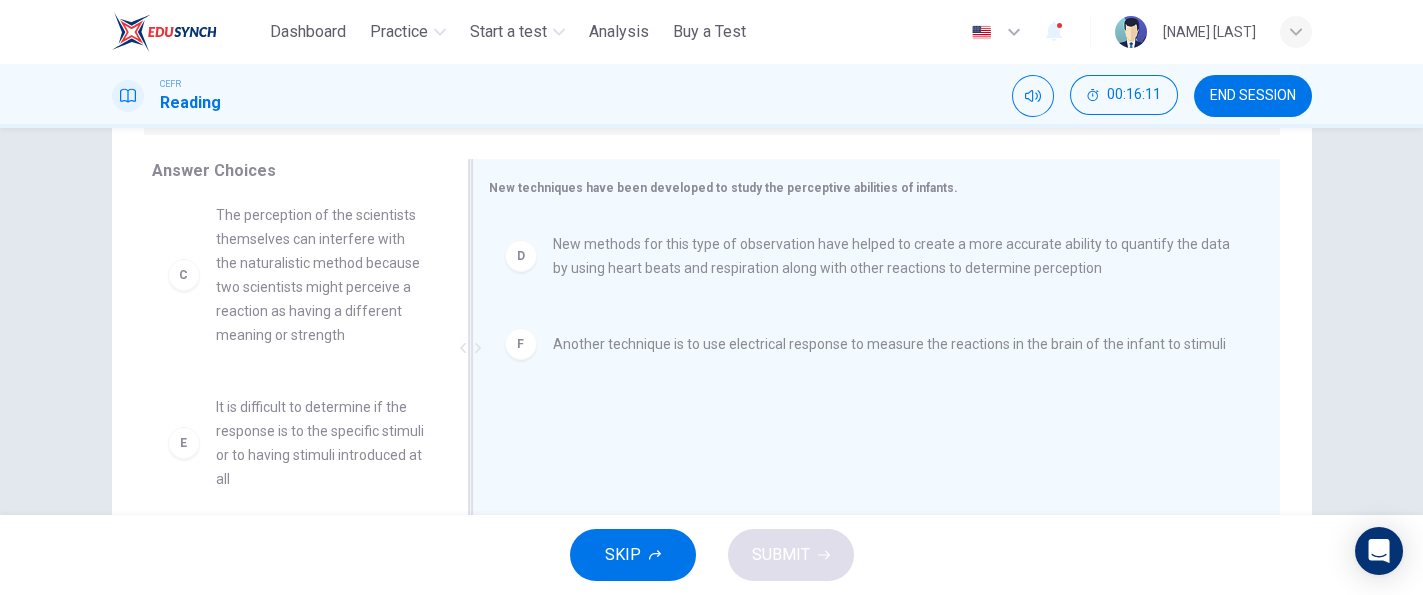 scroll, scrollTop: 371, scrollLeft: 0, axis: vertical 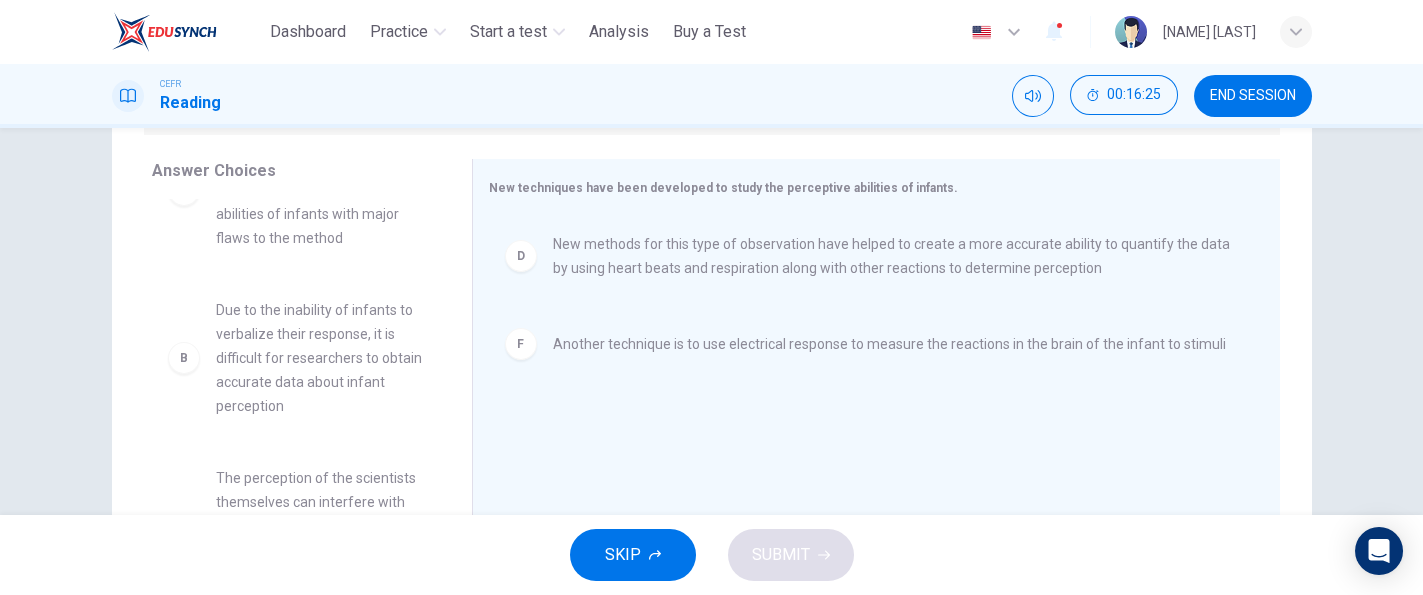 drag, startPoint x: 451, startPoint y: 359, endPoint x: 448, endPoint y: 400, distance: 41.109608 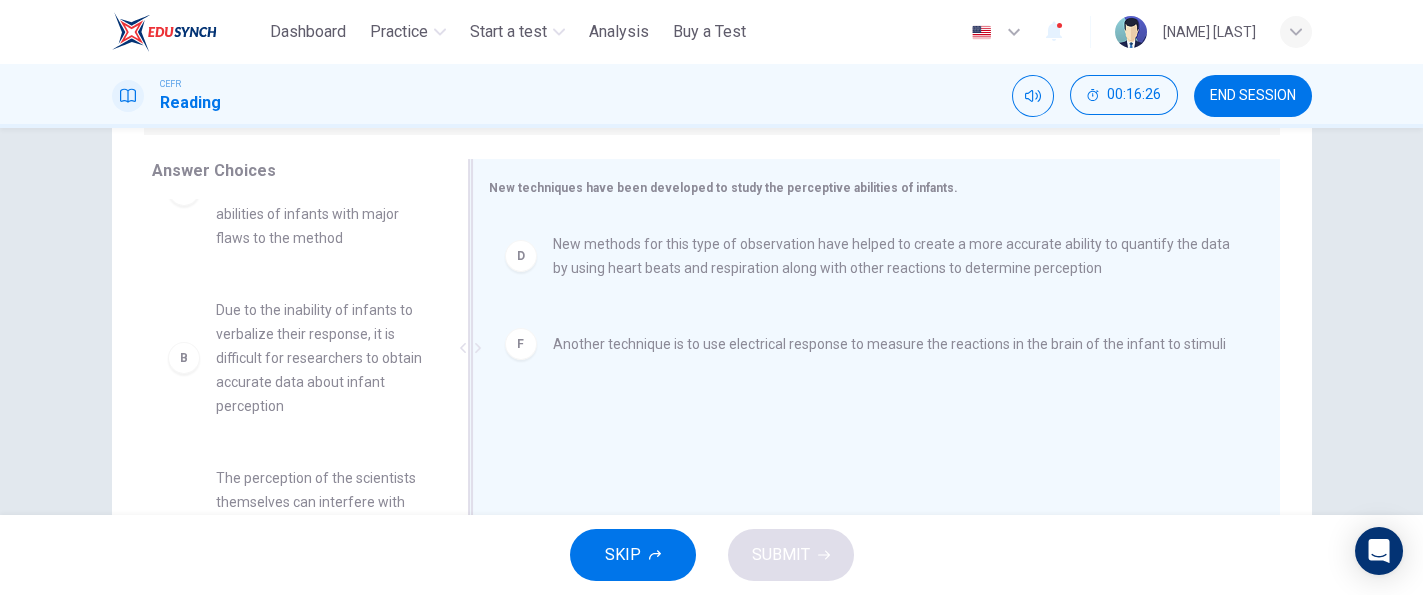 drag, startPoint x: 434, startPoint y: 369, endPoint x: 451, endPoint y: 338, distance: 35.35534 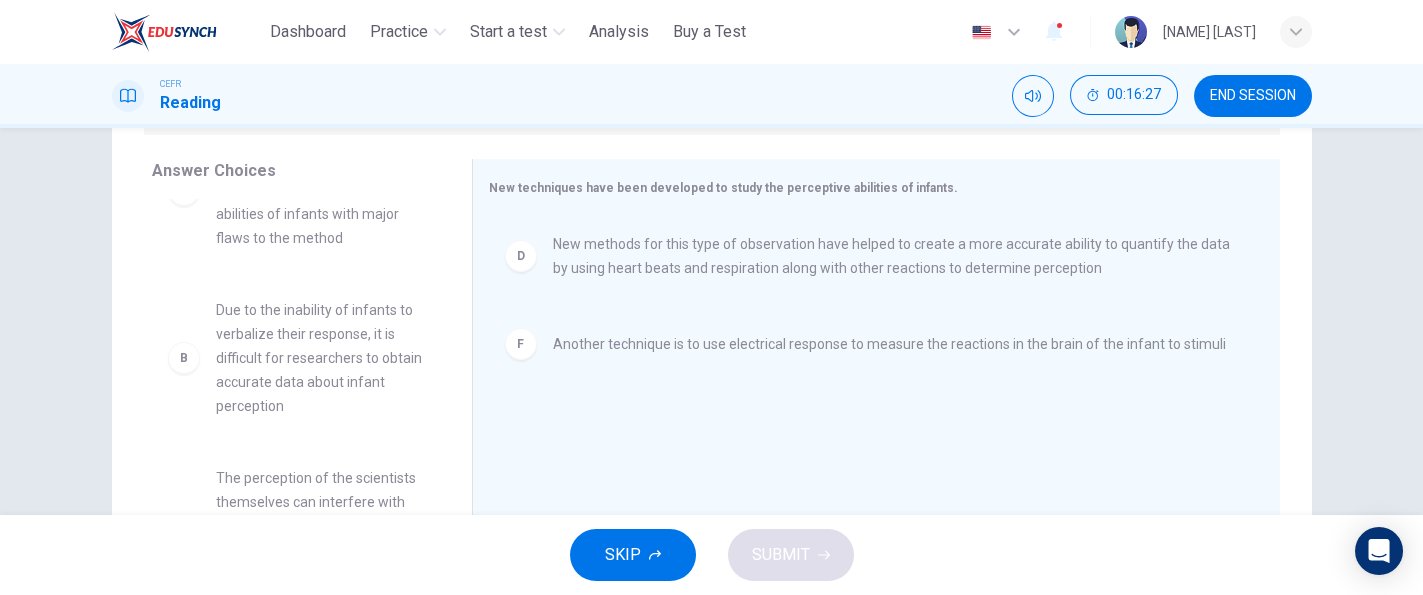 drag, startPoint x: 451, startPoint y: 338, endPoint x: 447, endPoint y: 369, distance: 31.257 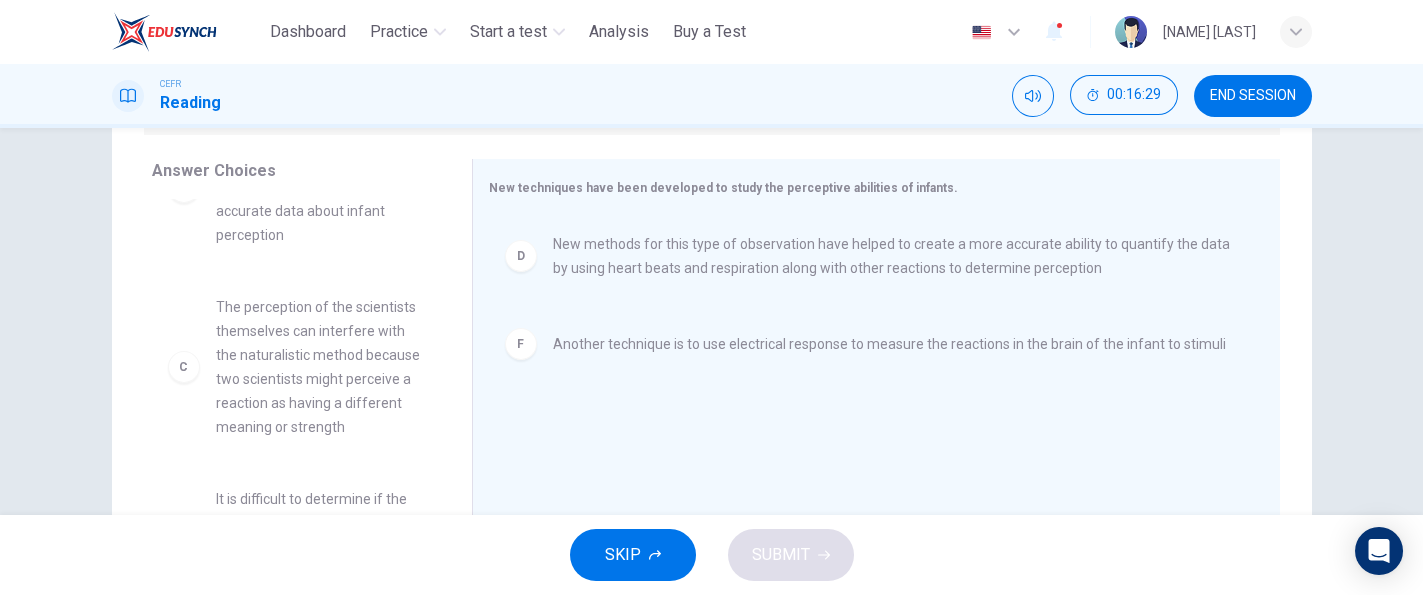 scroll, scrollTop: 261, scrollLeft: 0, axis: vertical 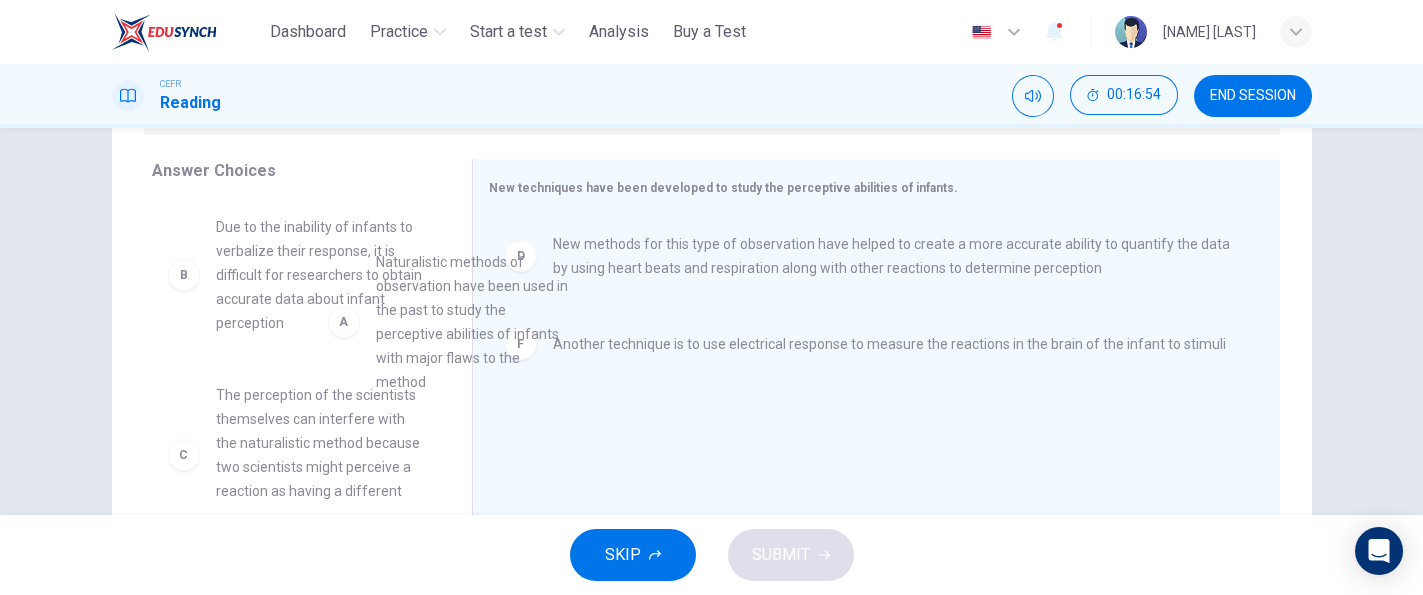 drag, startPoint x: 322, startPoint y: 308, endPoint x: 420, endPoint y: 310, distance: 98.02041 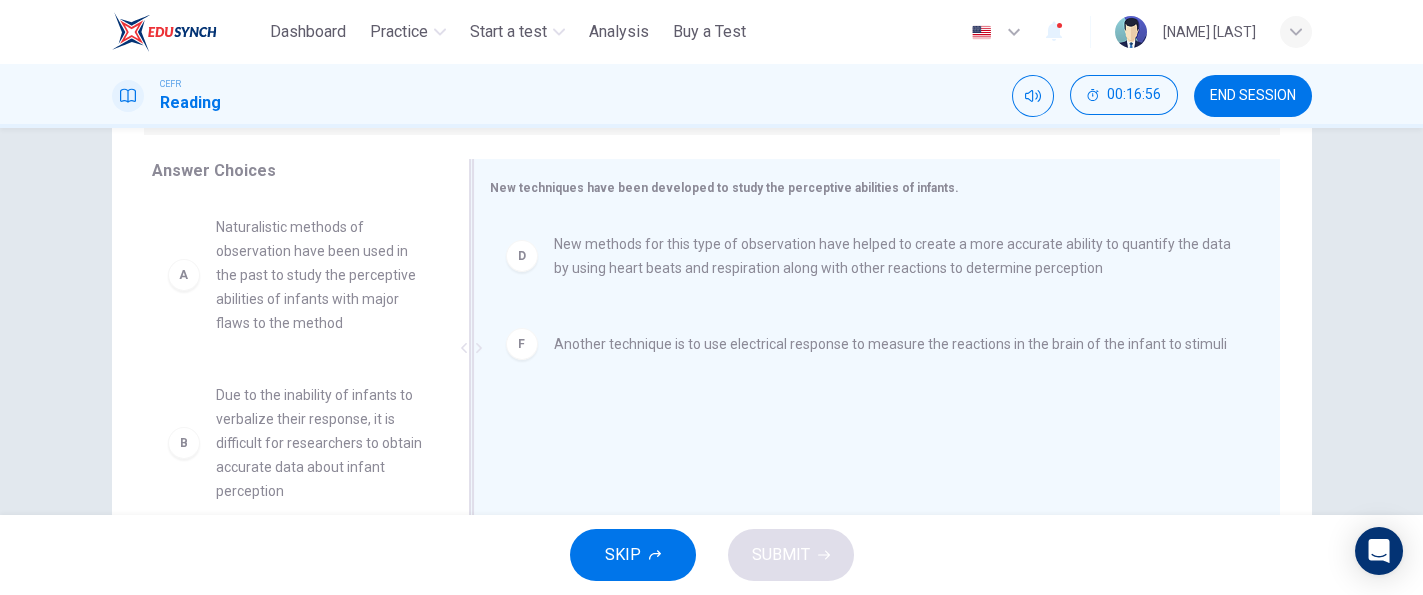 drag, startPoint x: 450, startPoint y: 300, endPoint x: 451, endPoint y: 323, distance: 23.021729 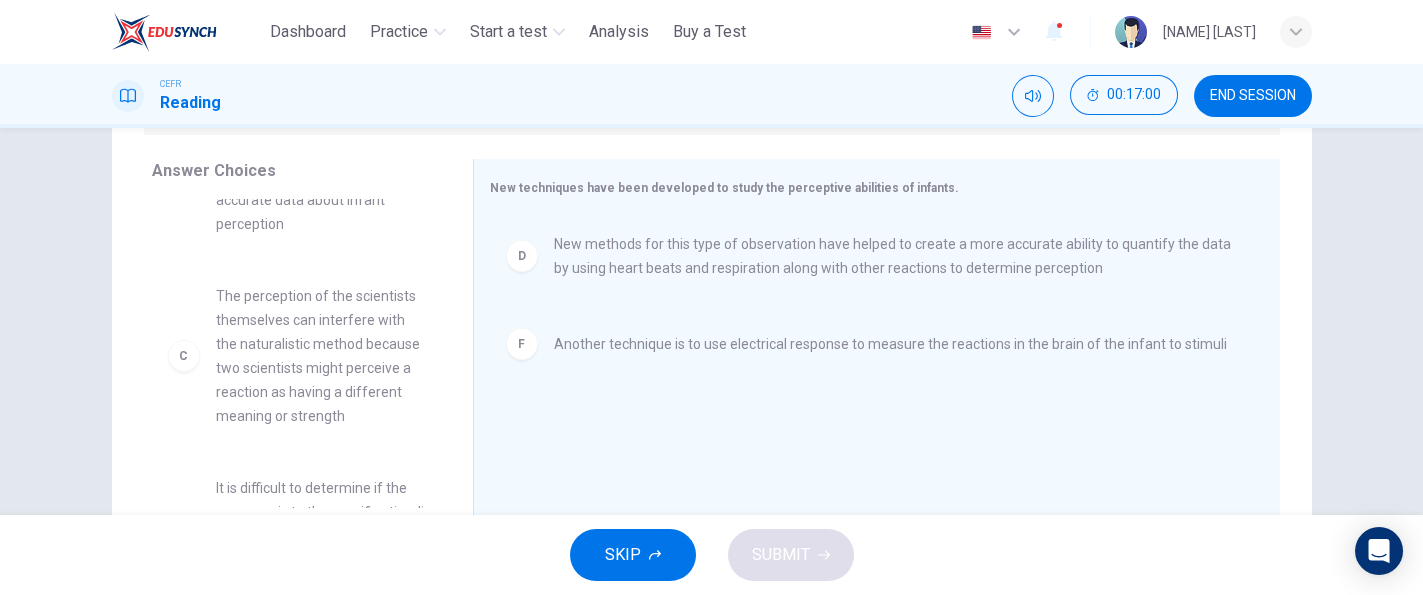 scroll, scrollTop: 268, scrollLeft: 0, axis: vertical 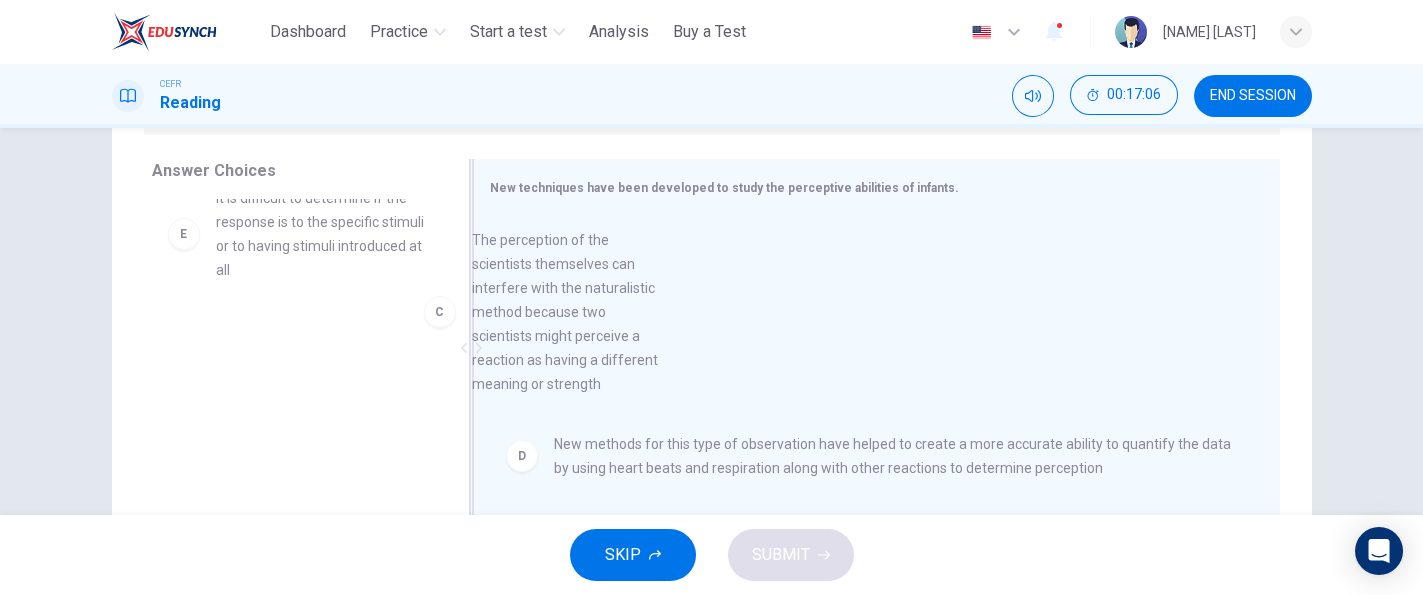 drag, startPoint x: 282, startPoint y: 277, endPoint x: 553, endPoint y: 320, distance: 274.39023 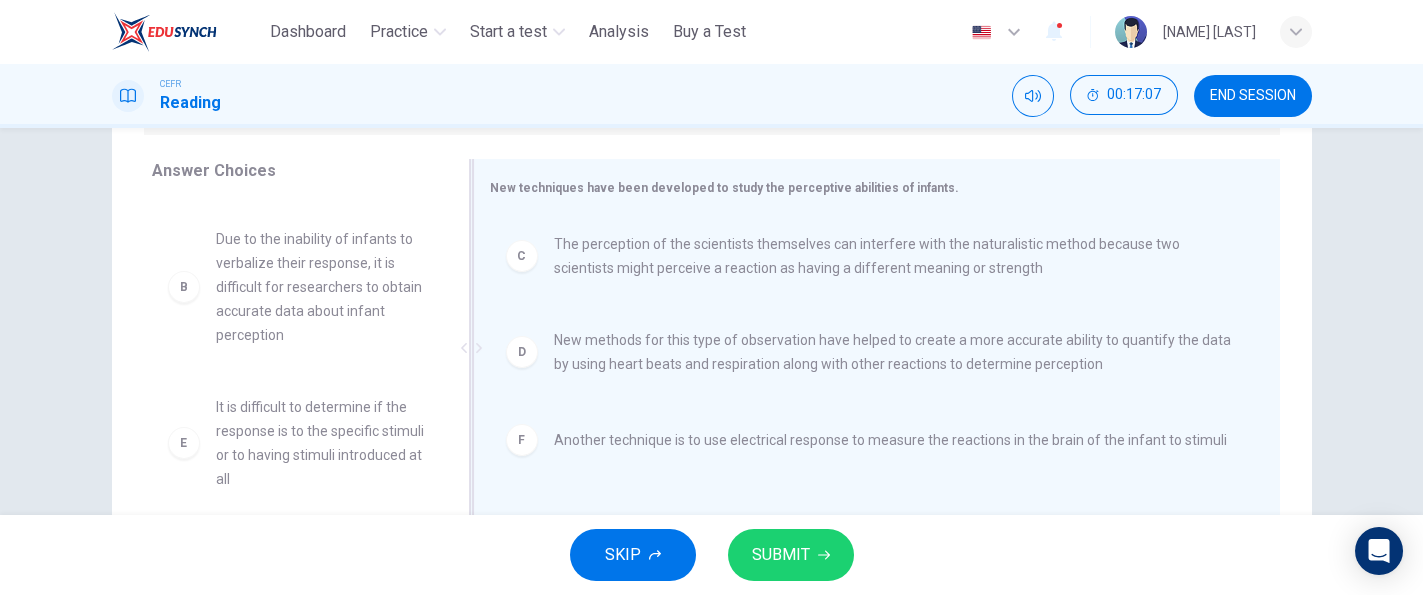 scroll, scrollTop: 155, scrollLeft: 0, axis: vertical 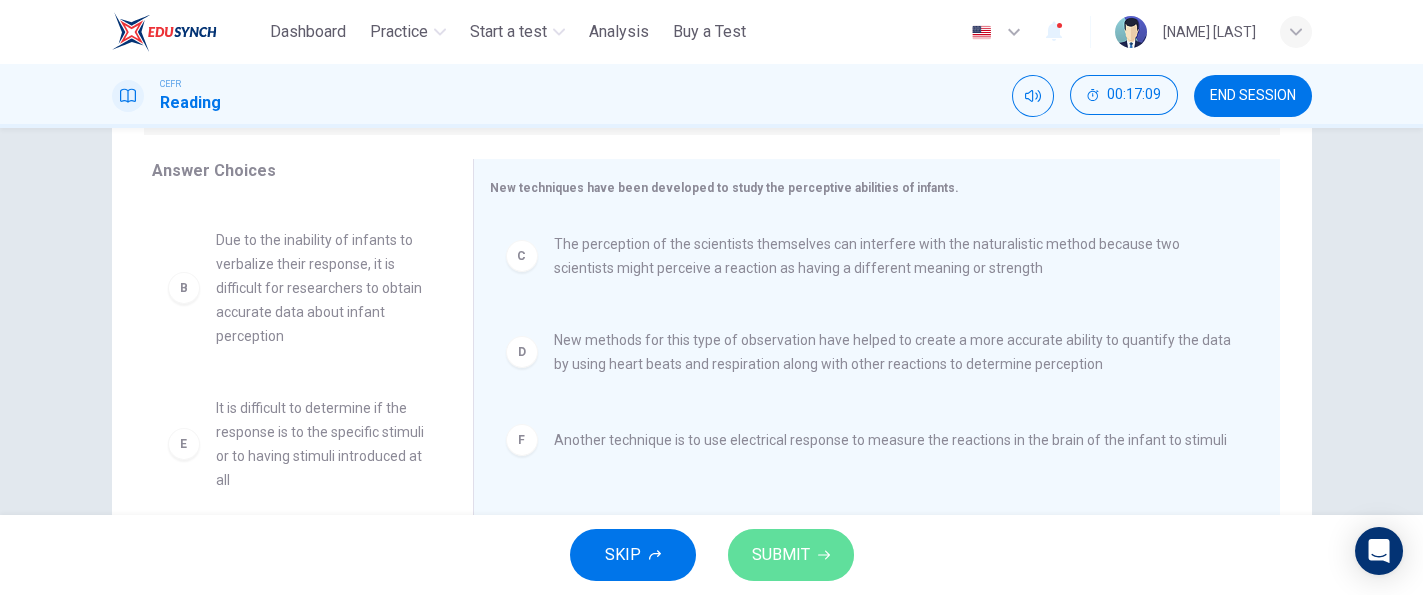 click on "SUBMIT" at bounding box center [781, 555] 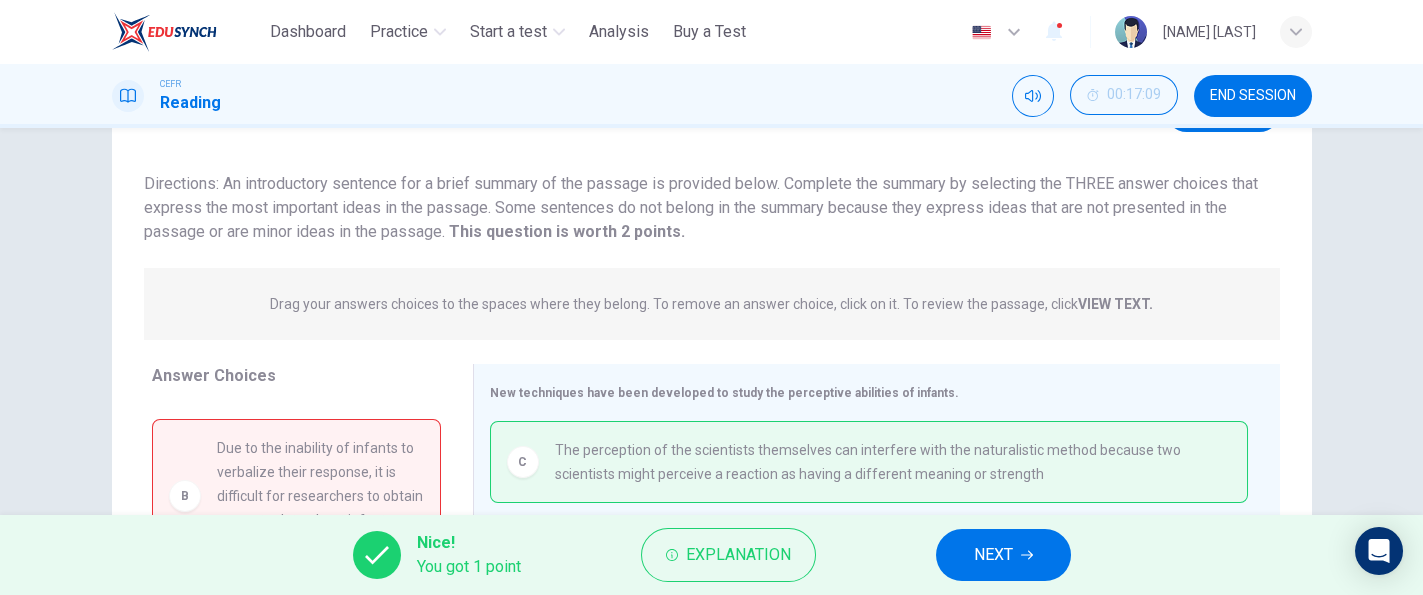 scroll, scrollTop: 388, scrollLeft: 0, axis: vertical 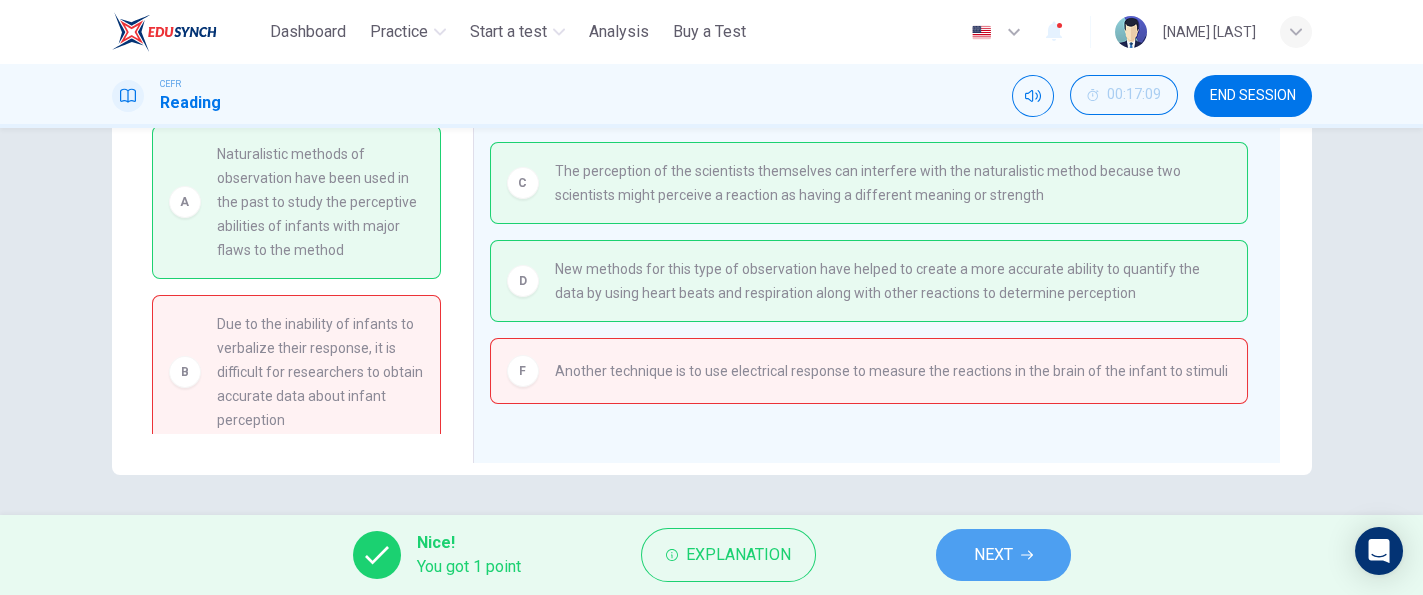 click on "NEXT" at bounding box center (993, 555) 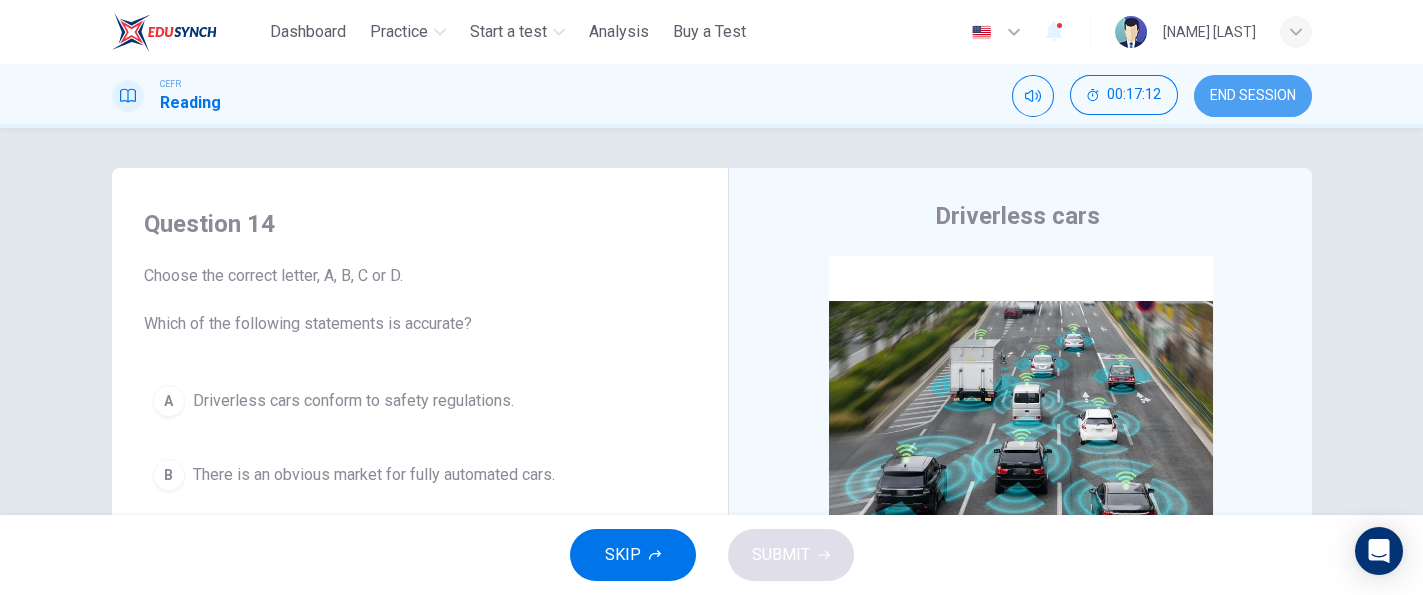 click on "END SESSION" at bounding box center [1253, 96] 